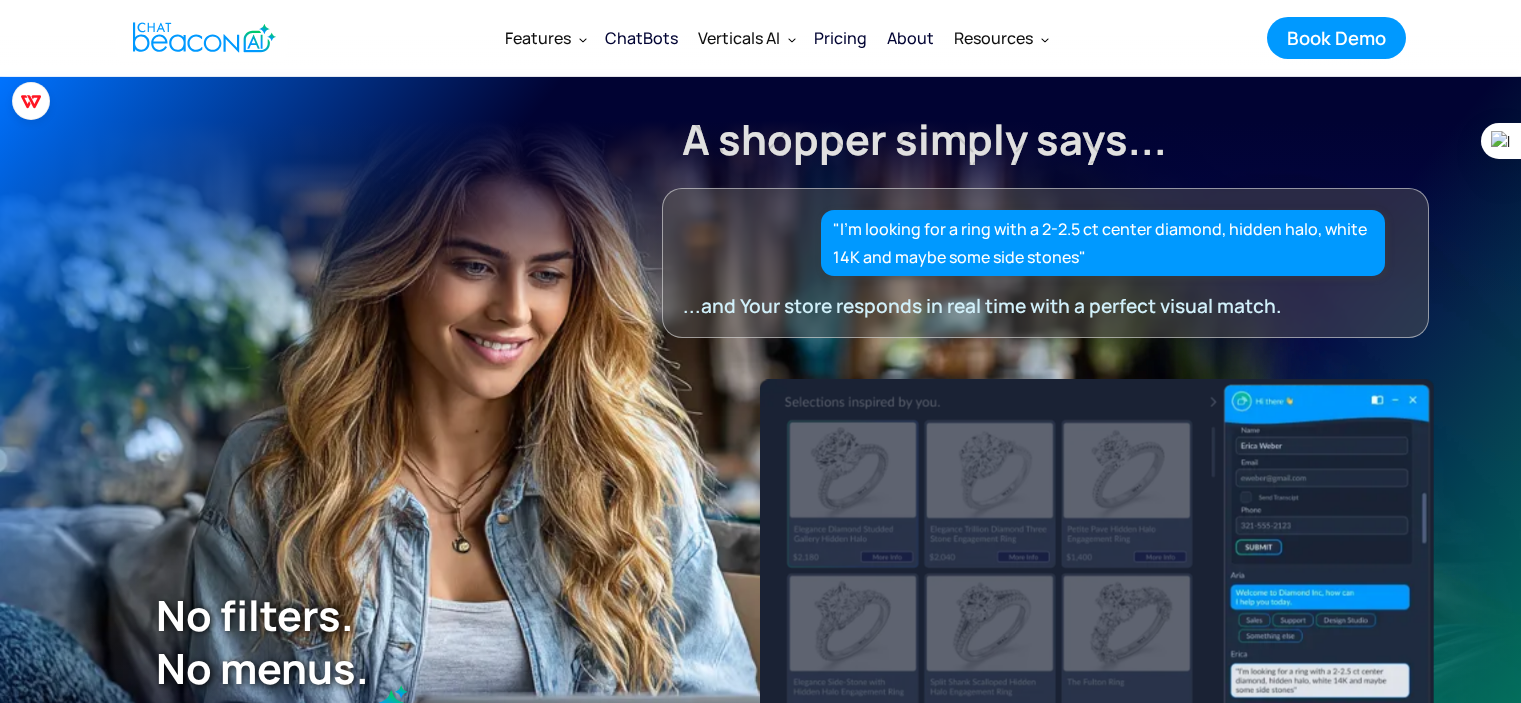 scroll, scrollTop: 0, scrollLeft: 0, axis: both 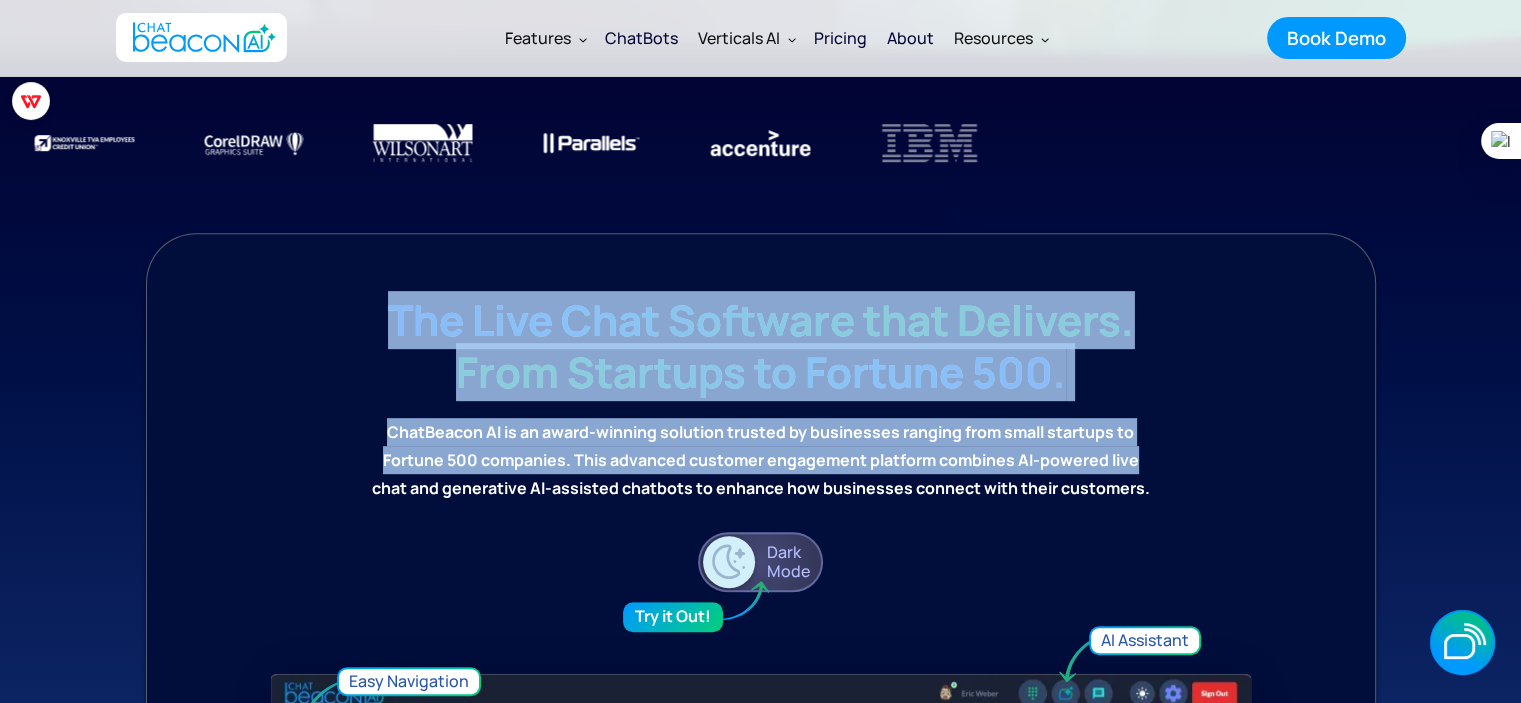 drag, startPoint x: 383, startPoint y: 289, endPoint x: 1168, endPoint y: 475, distance: 806.7348 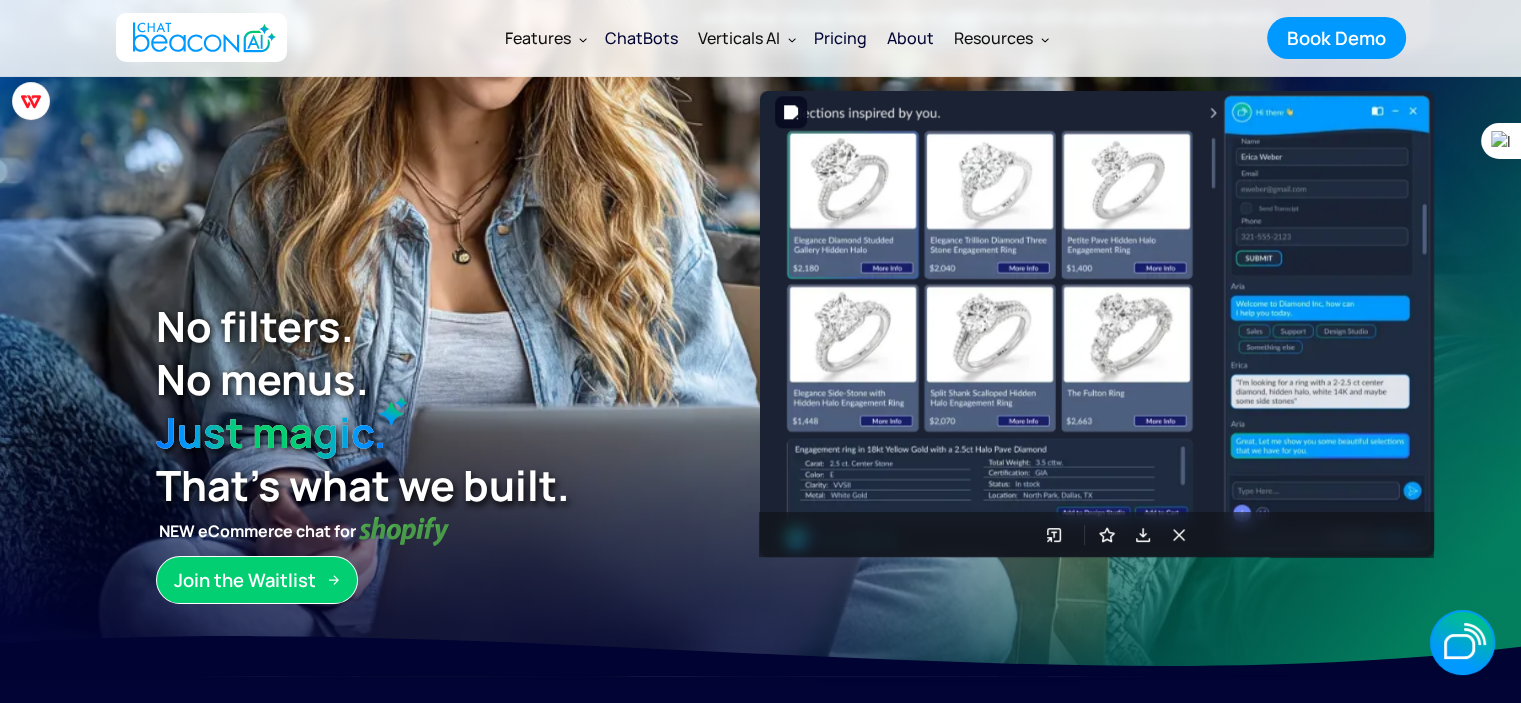 scroll, scrollTop: 300, scrollLeft: 0, axis: vertical 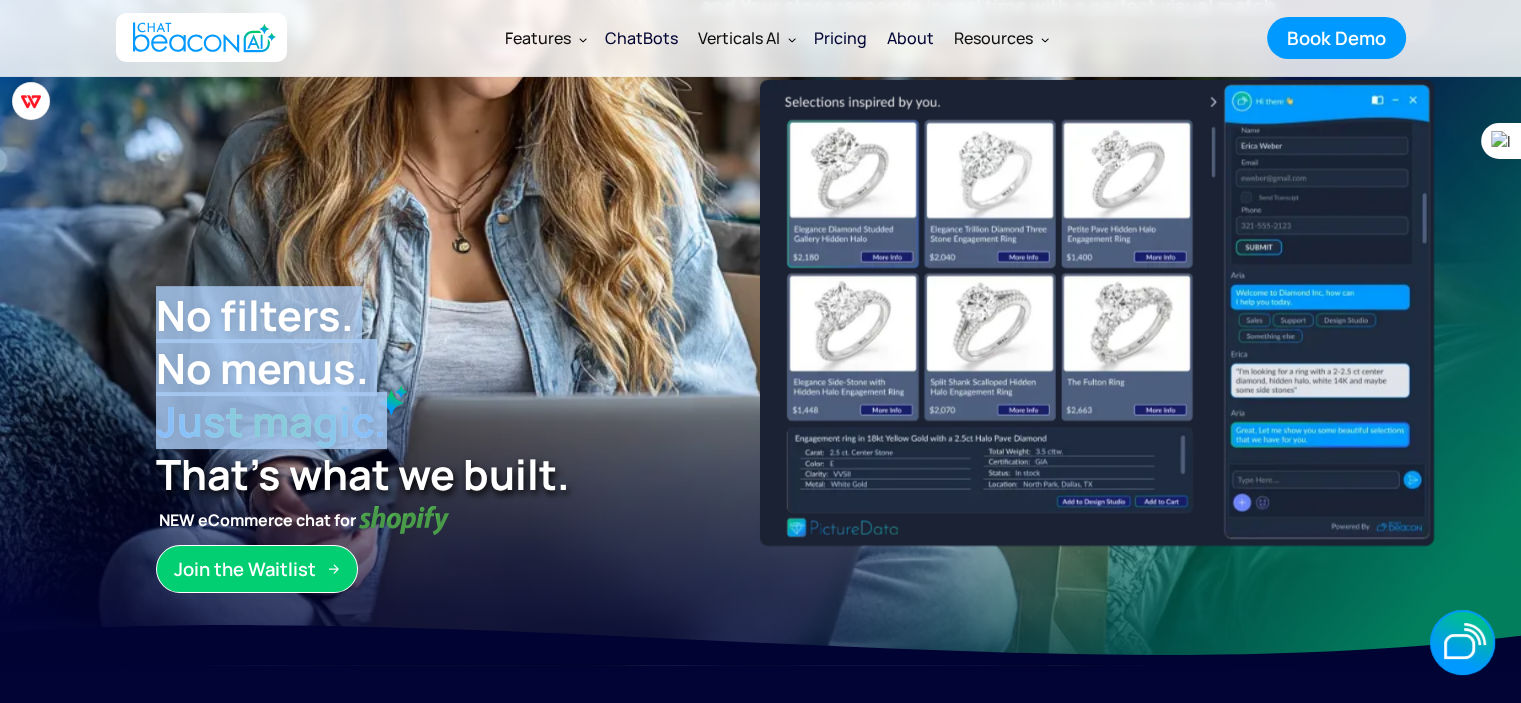 drag, startPoint x: 159, startPoint y: 311, endPoint x: 392, endPoint y: 426, distance: 259.83456 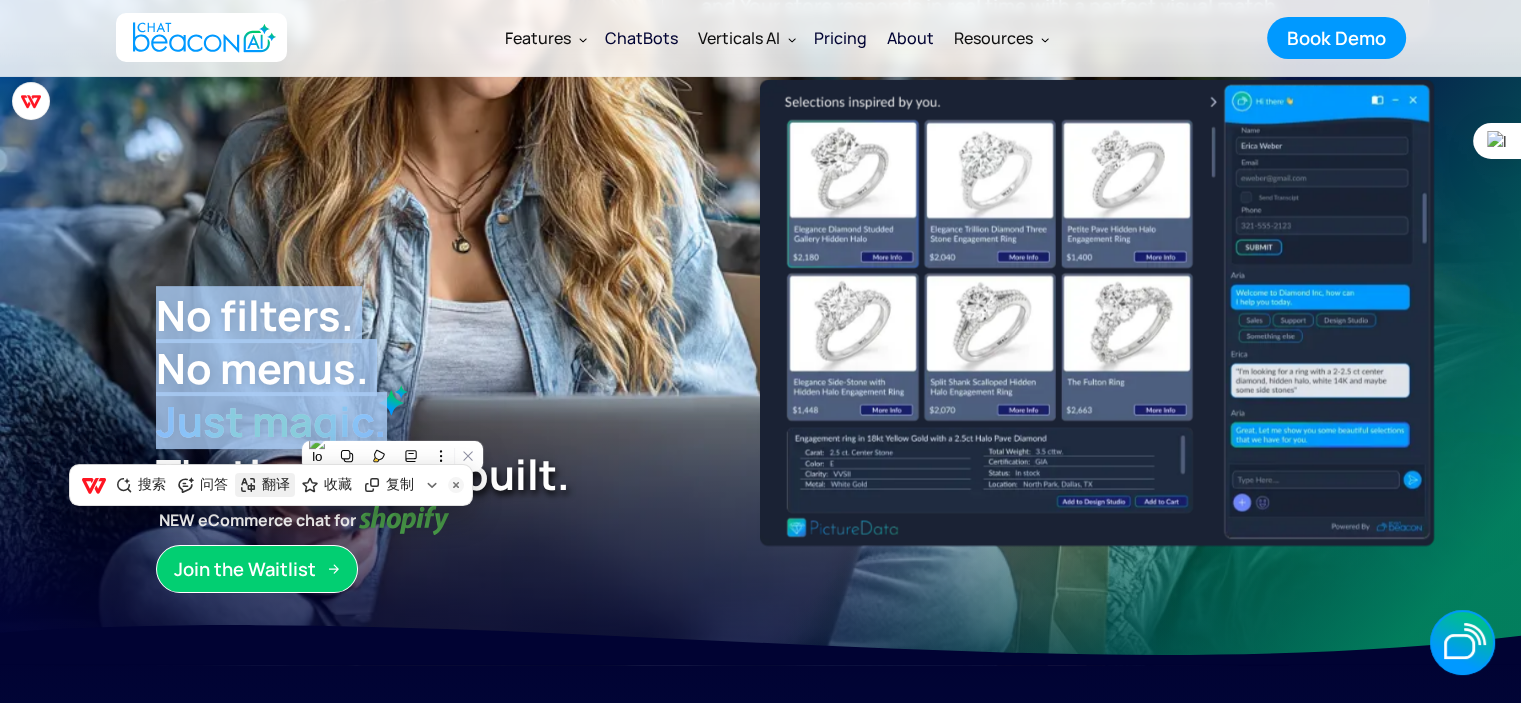 click on "翻译" at bounding box center (276, 485) 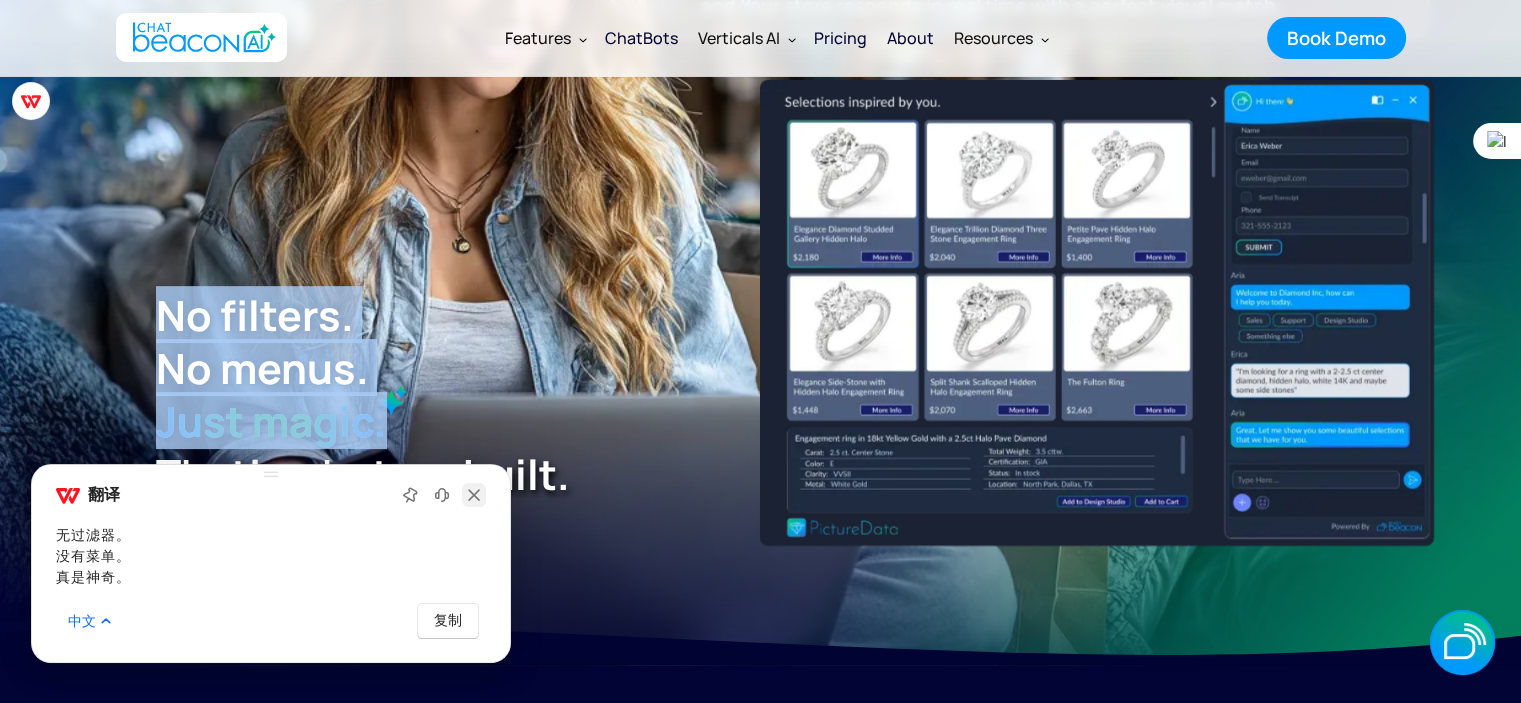 click at bounding box center [474, 495] 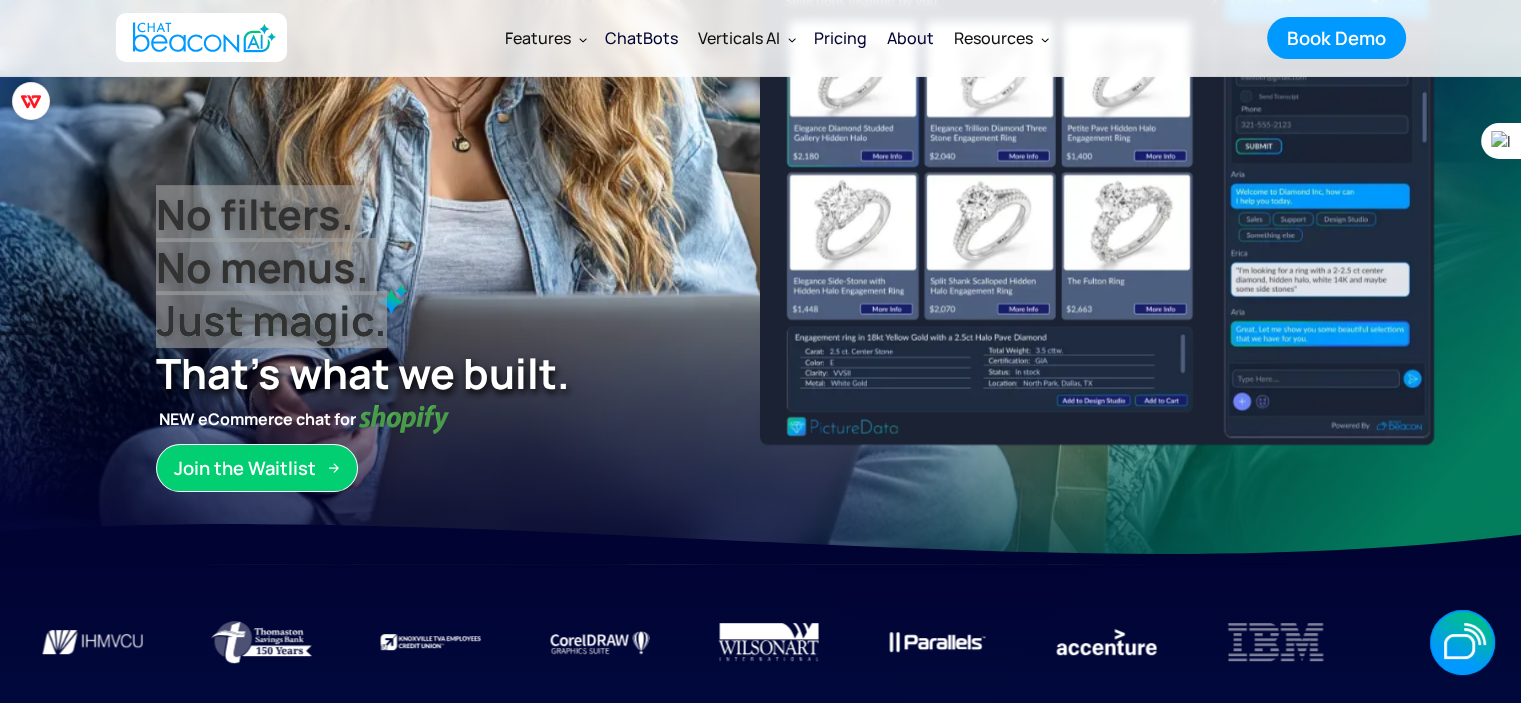 scroll, scrollTop: 400, scrollLeft: 0, axis: vertical 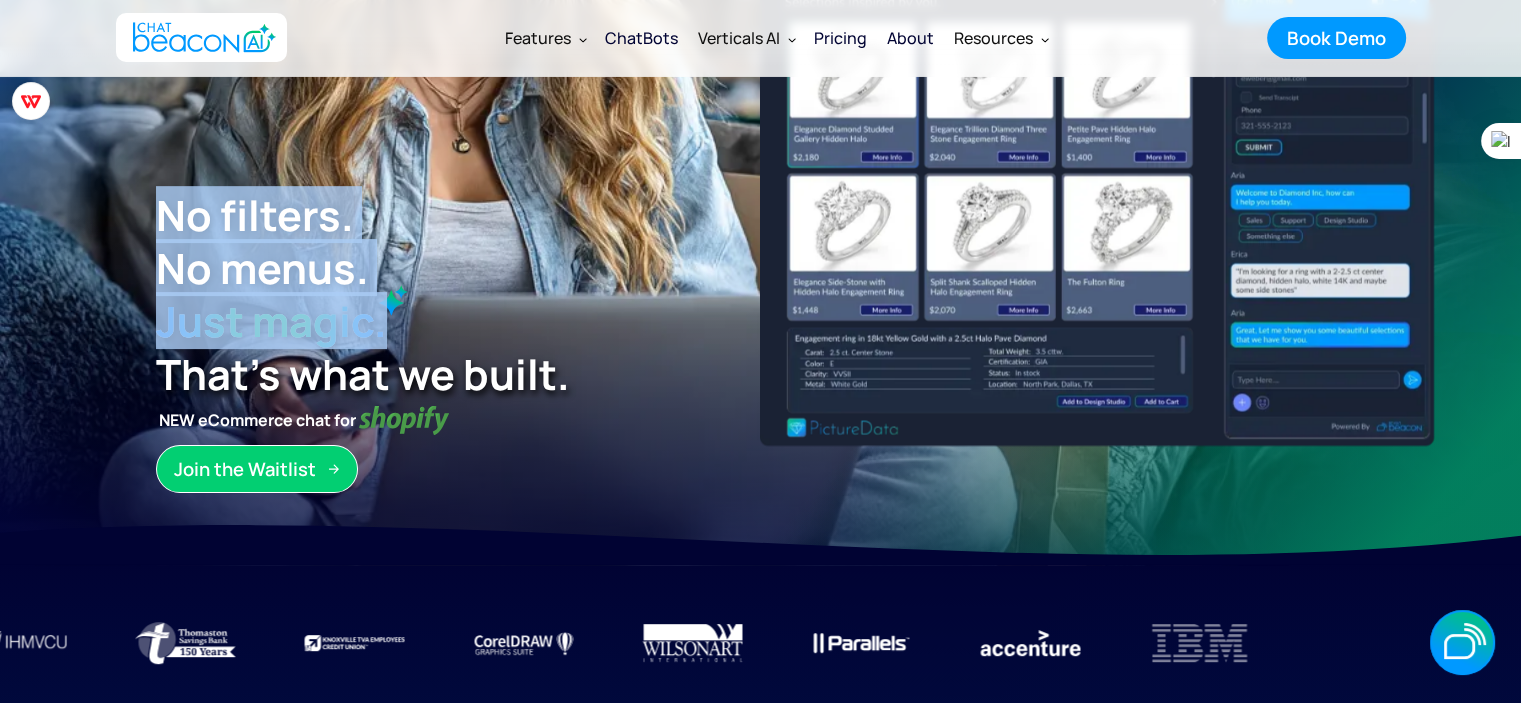 click on "No filters. No menus.  Just magic.   That’s what we built. No filters. No menus.  Just magic.  That’s what we built.  NEW eCommerce chat for Join the Waitlist Join the Waitlist" at bounding box center [761, 262] 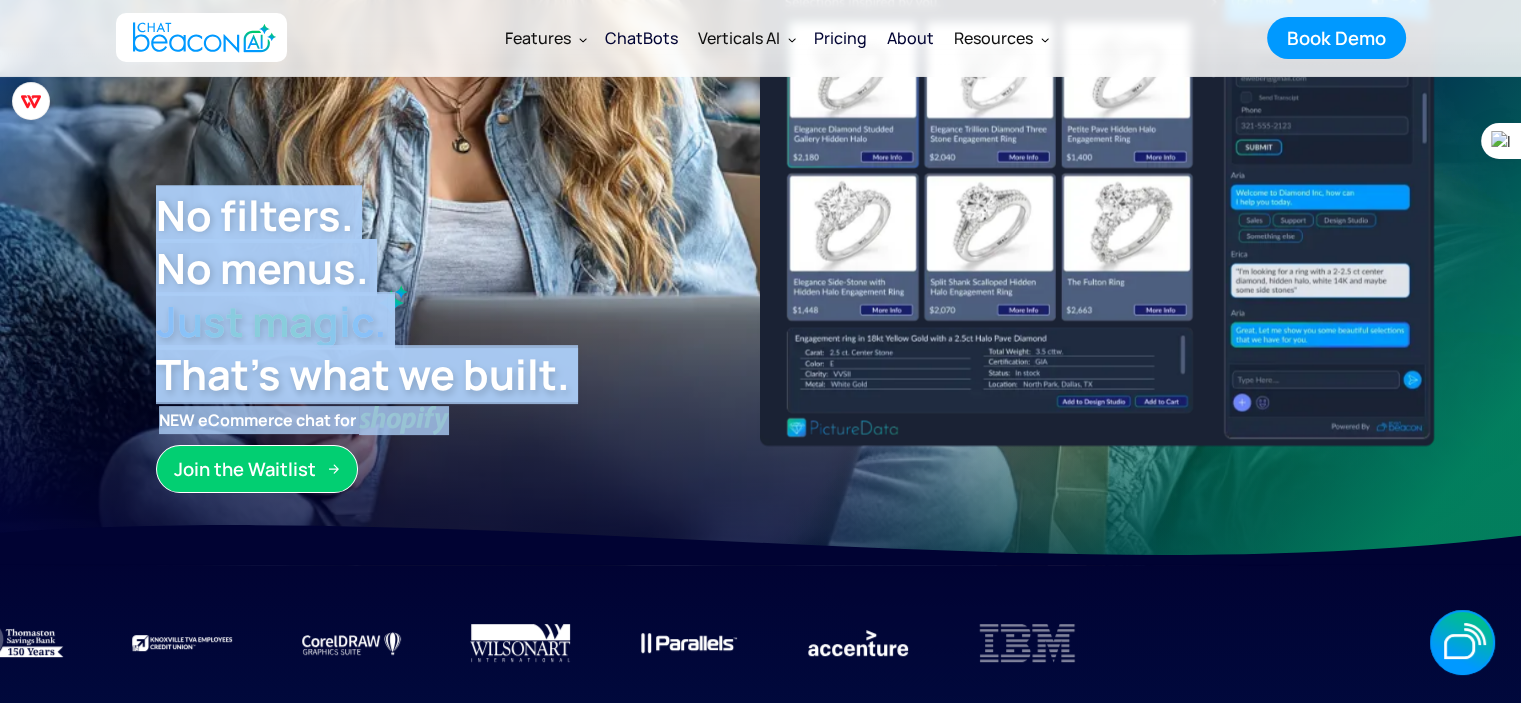 drag, startPoint x: 152, startPoint y: 194, endPoint x: 472, endPoint y: 431, distance: 398.20724 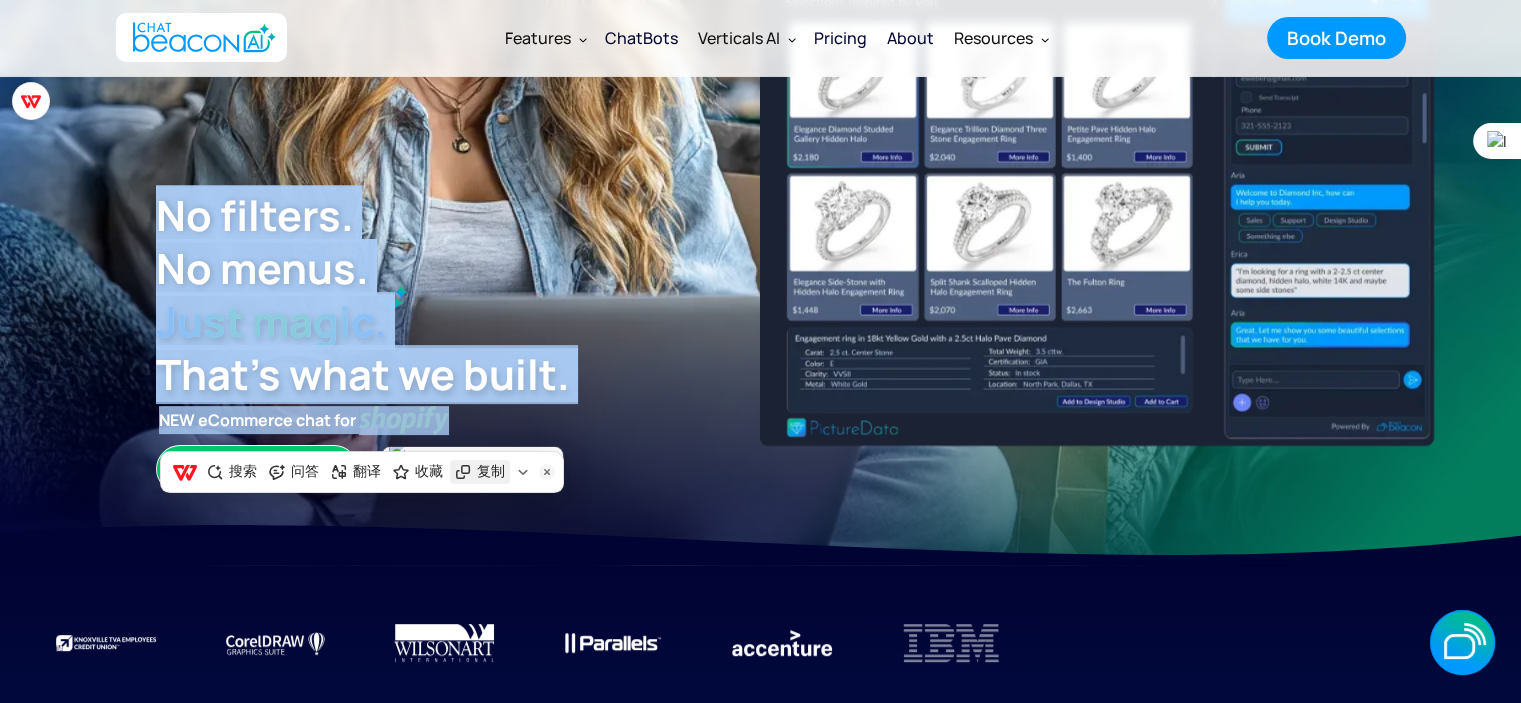 click on "复制" at bounding box center [480, 472] 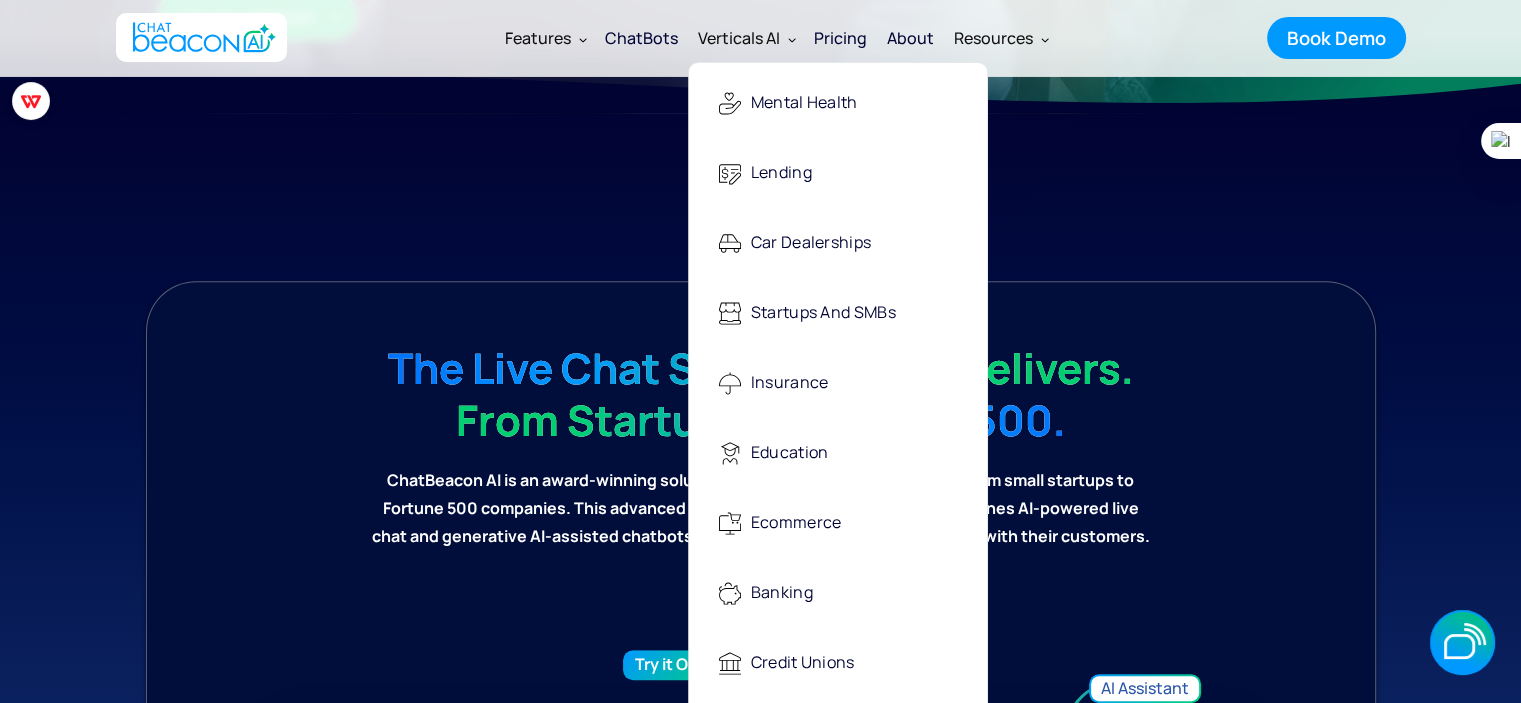 scroll, scrollTop: 1100, scrollLeft: 0, axis: vertical 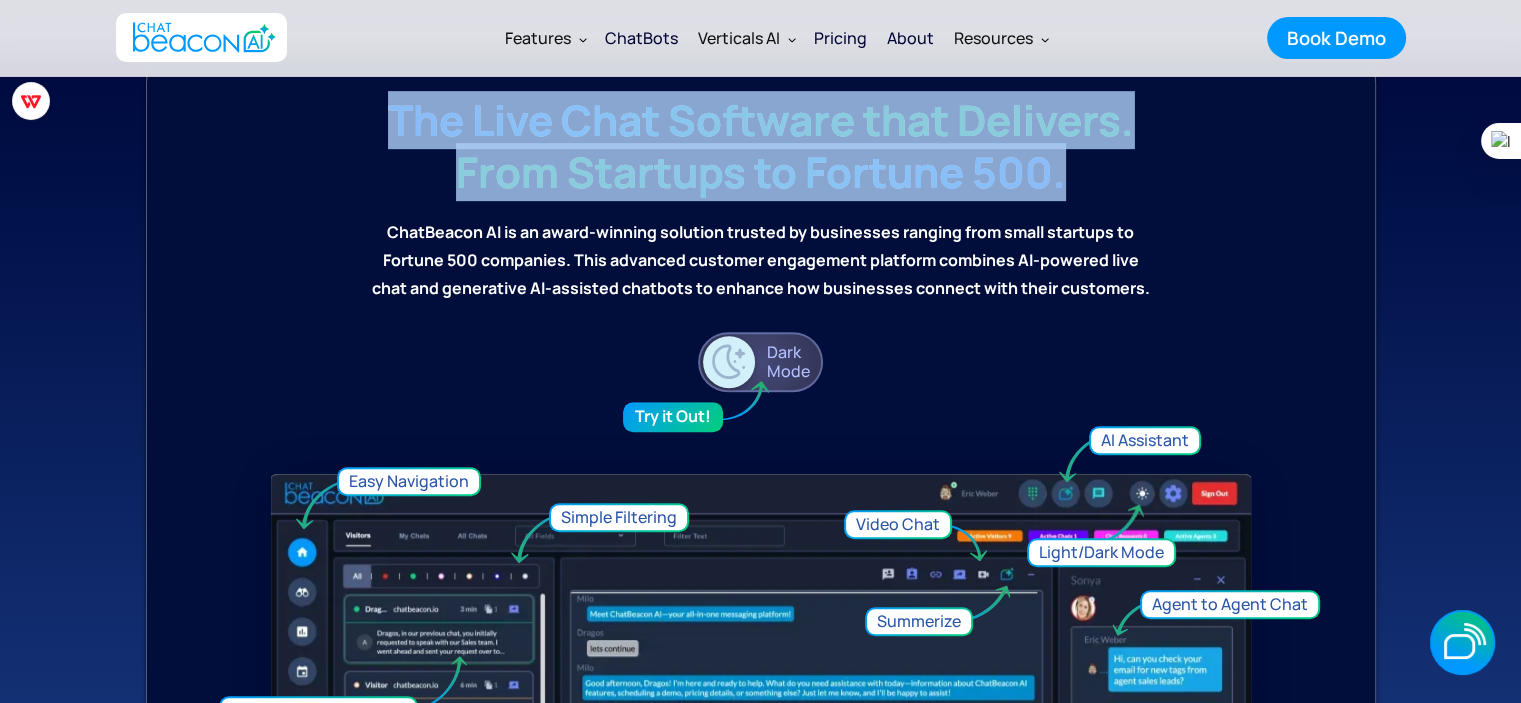 drag, startPoint x: 636, startPoint y: 151, endPoint x: 1102, endPoint y: 195, distance: 468.07263 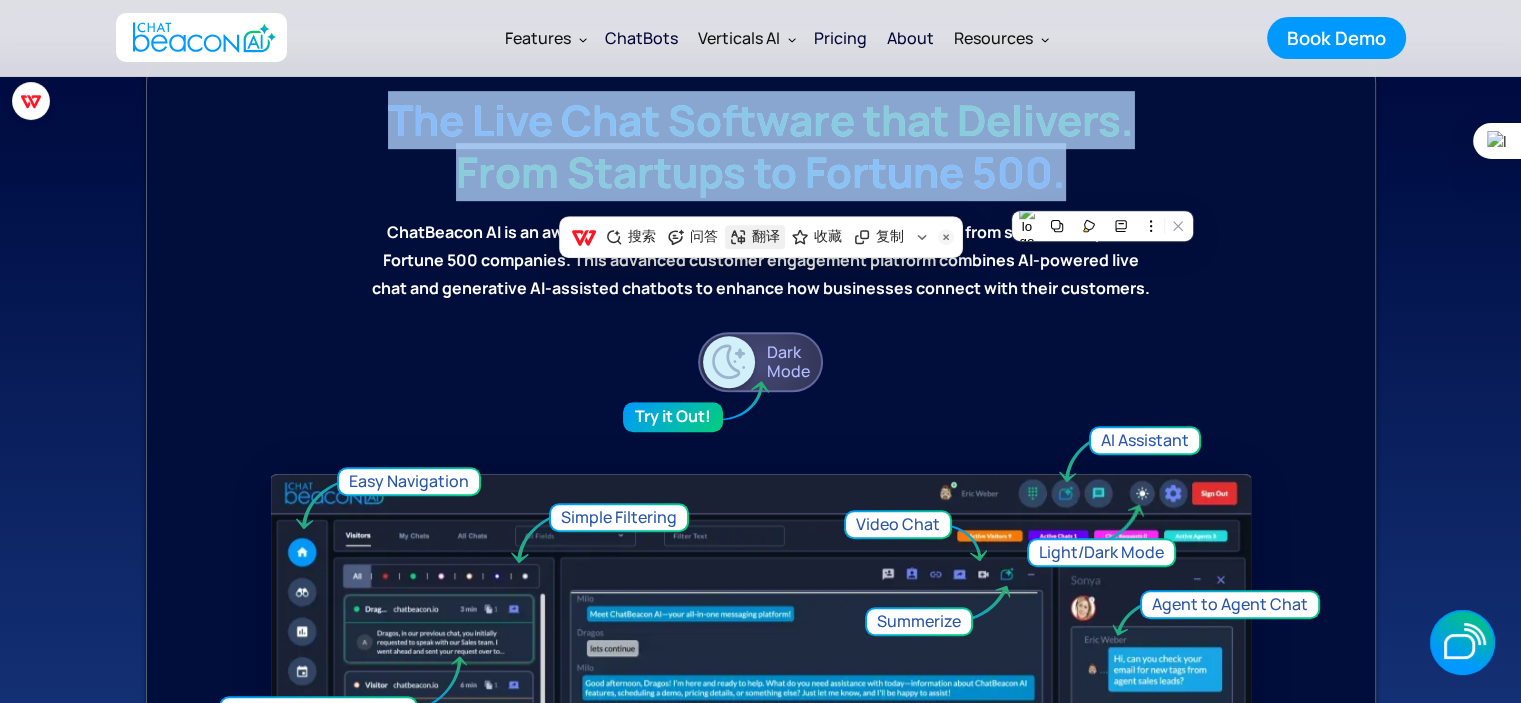click on "翻译" at bounding box center [766, 237] 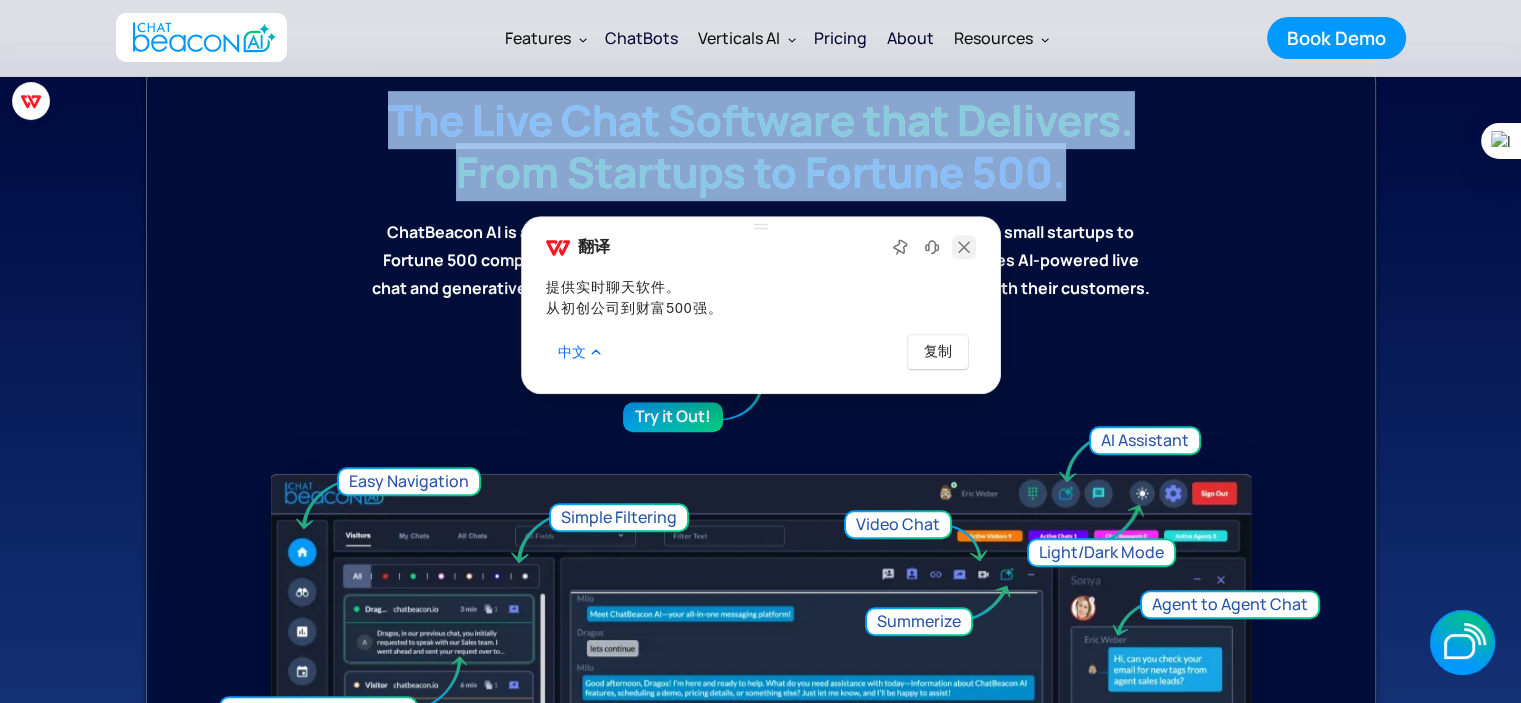 click at bounding box center (964, 247) 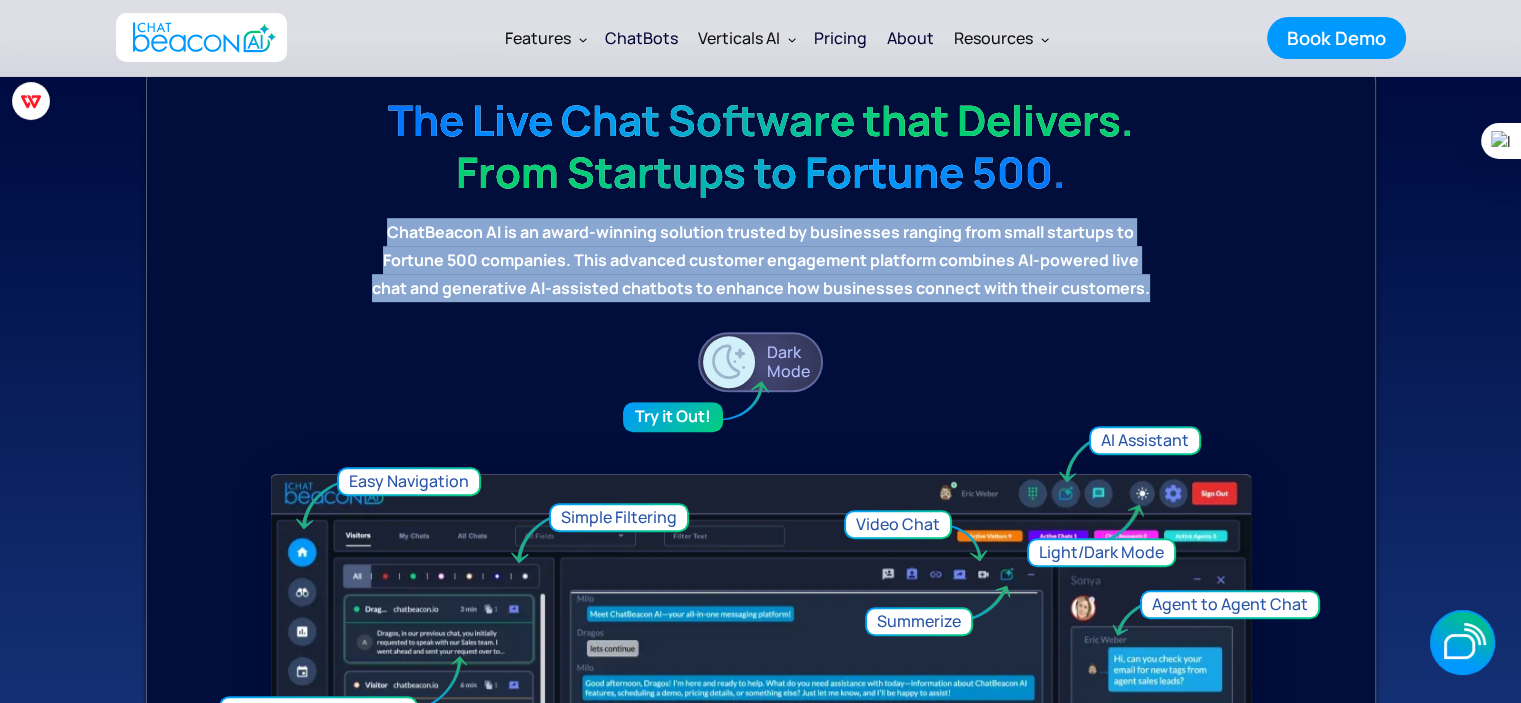 drag, startPoint x: 386, startPoint y: 238, endPoint x: 1176, endPoint y: 298, distance: 792.2752 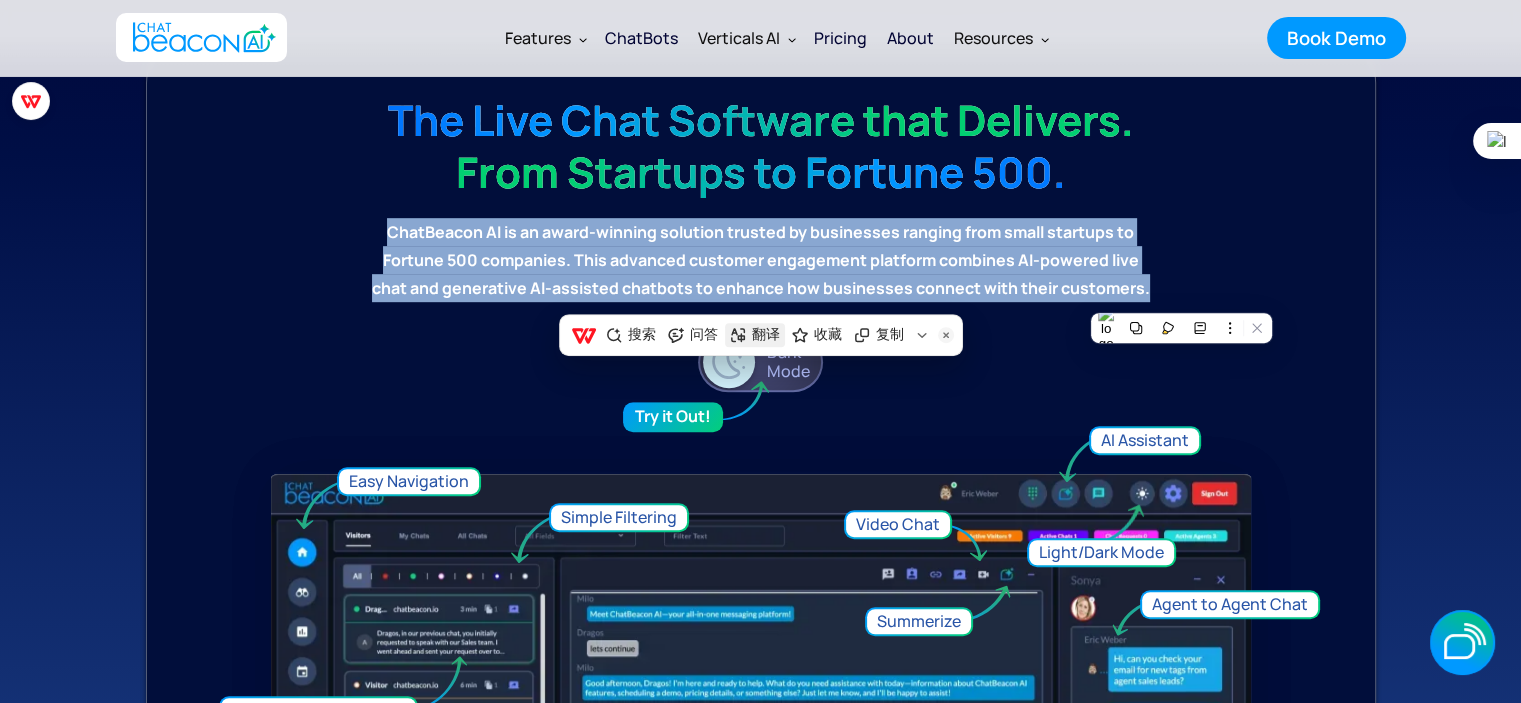 click on "翻译" at bounding box center [766, 335] 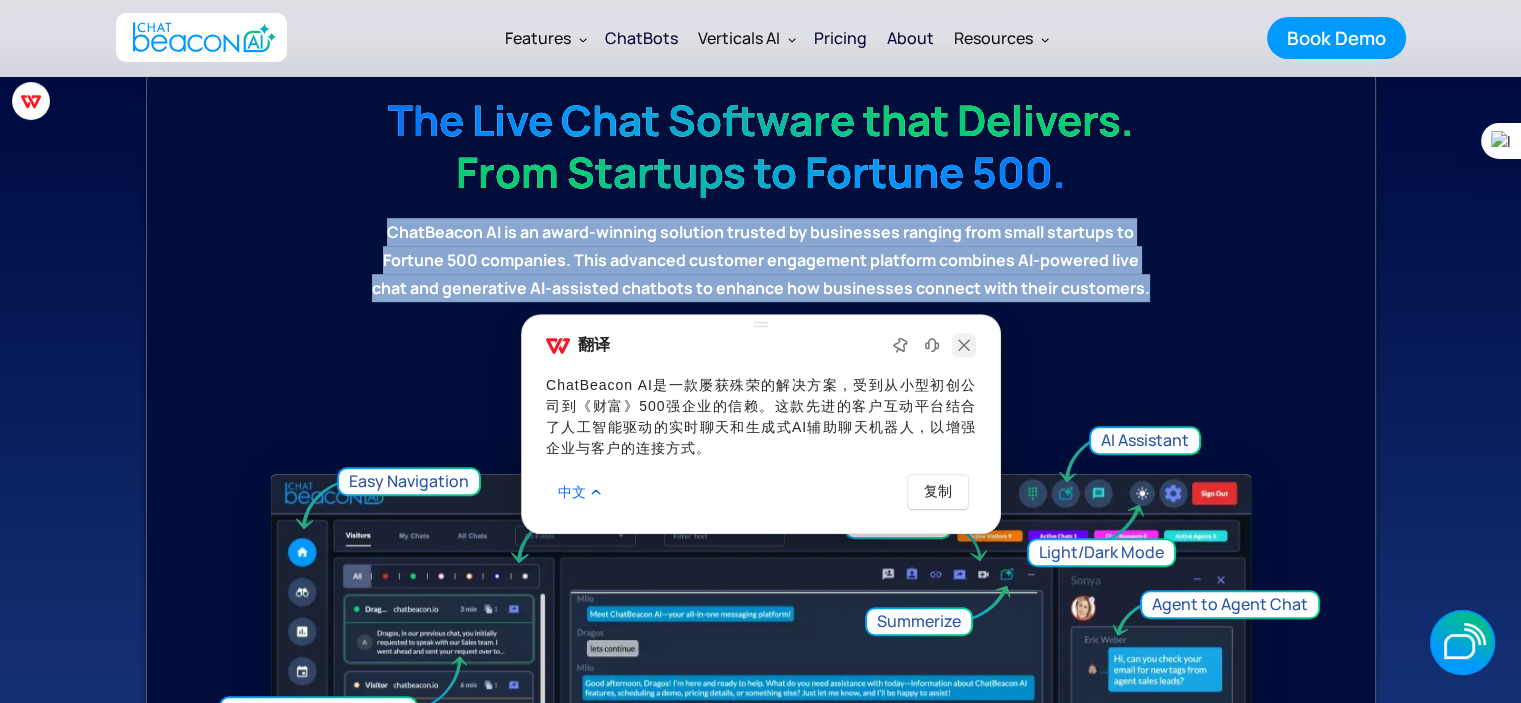click at bounding box center (964, 345) 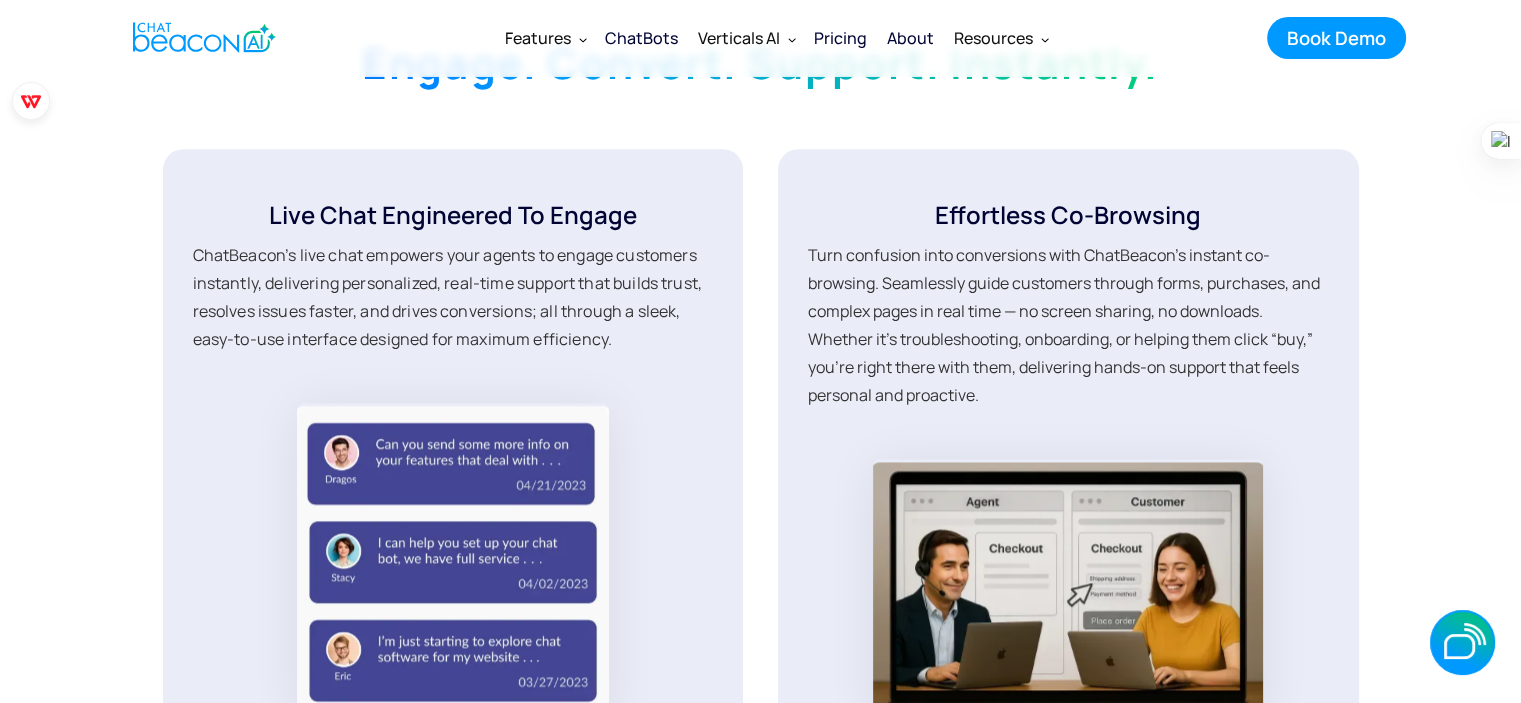 scroll, scrollTop: 2500, scrollLeft: 0, axis: vertical 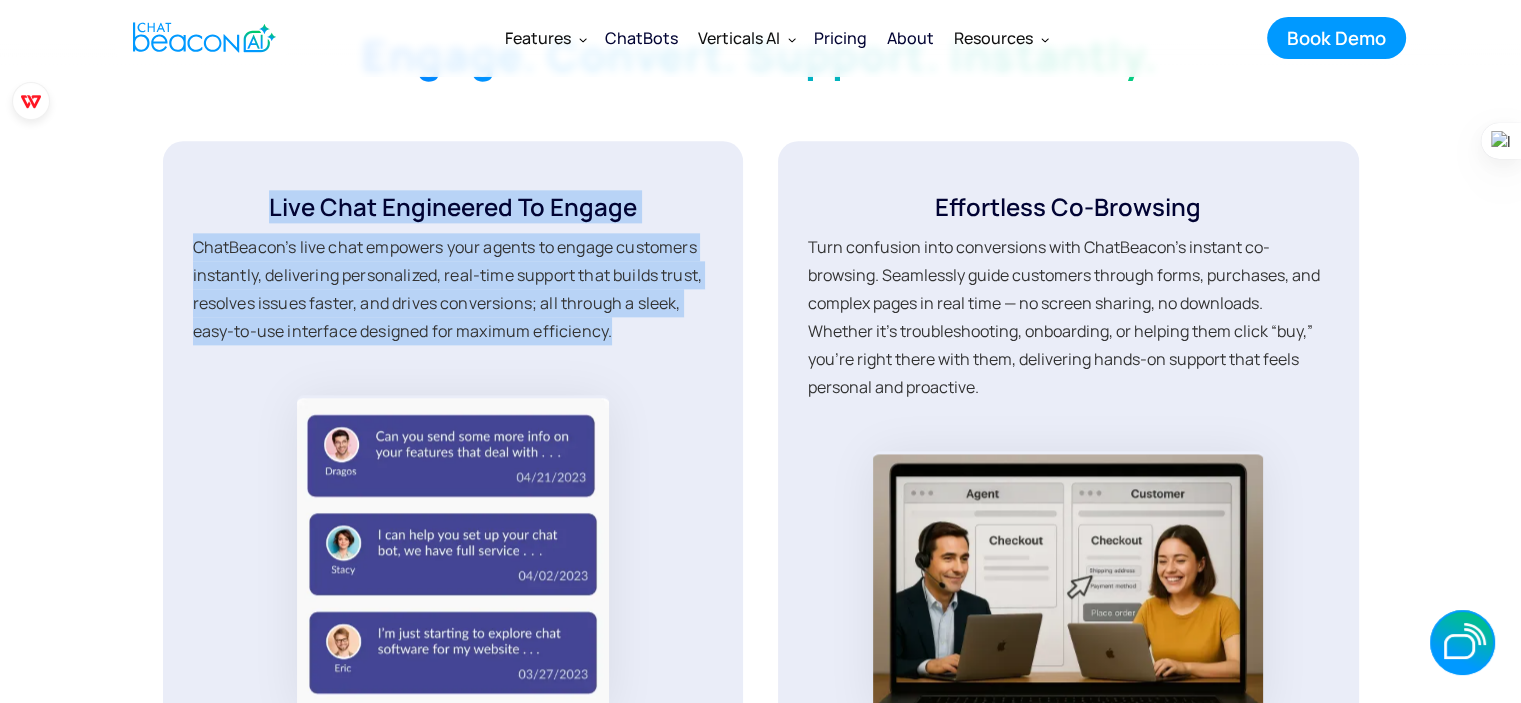 drag, startPoint x: 267, startPoint y: 210, endPoint x: 624, endPoint y: 337, distance: 378.91687 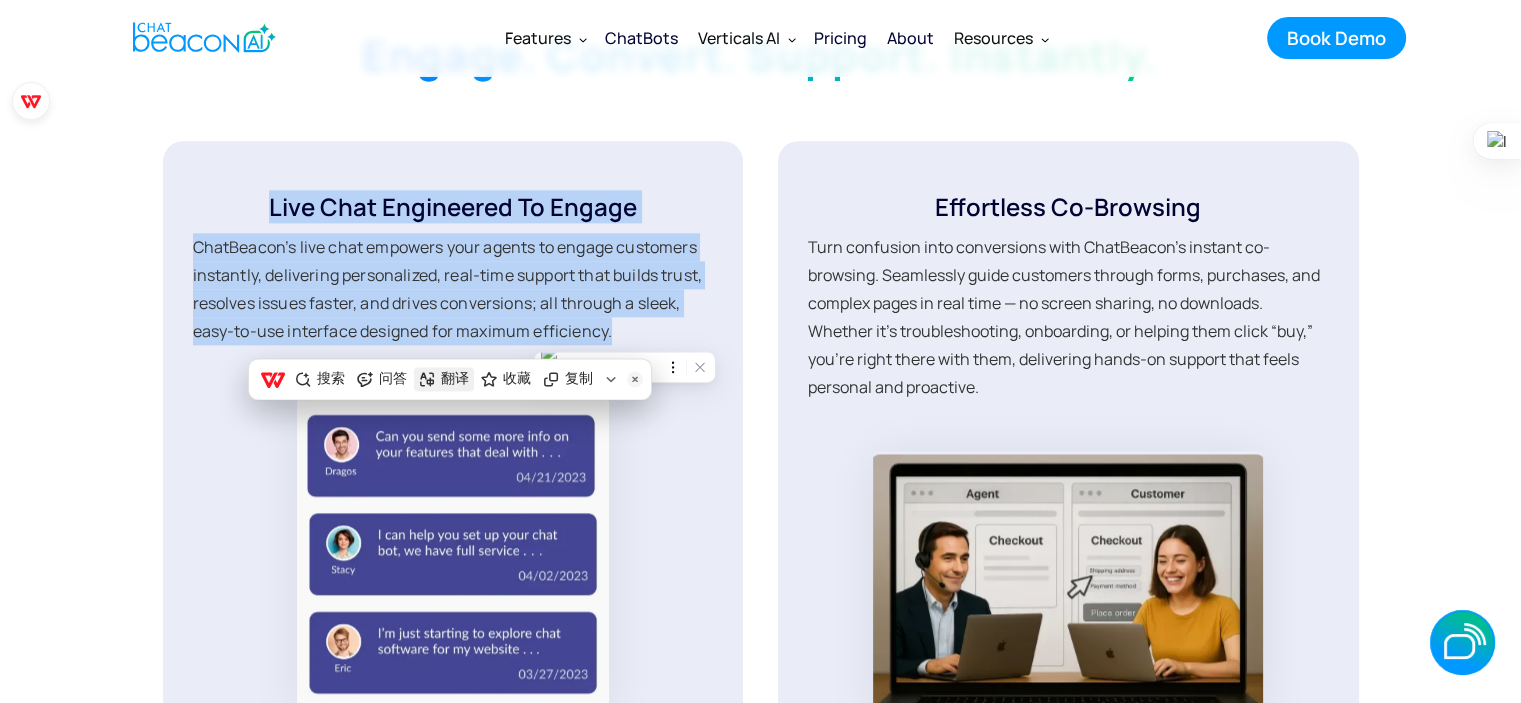 click on "翻译" at bounding box center [444, 379] 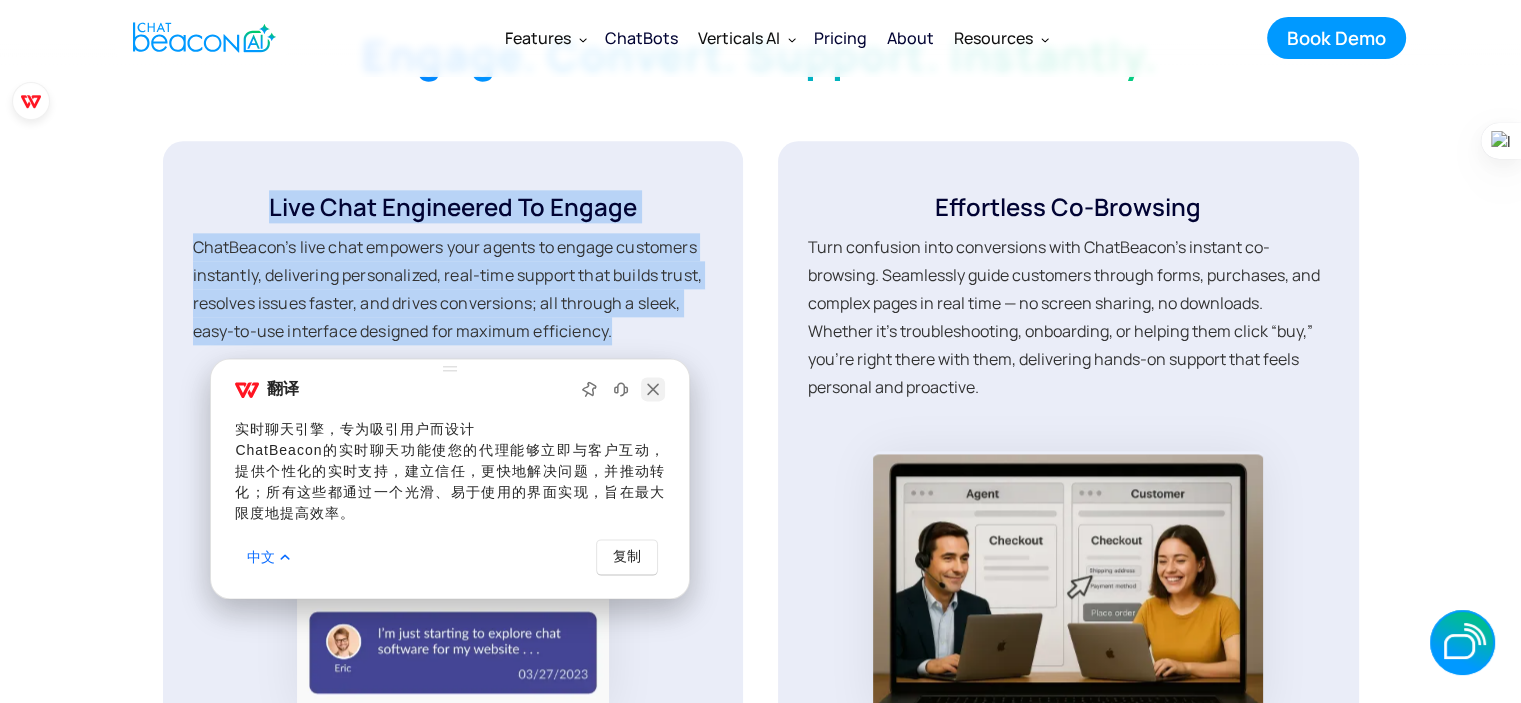 click at bounding box center (653, 389) 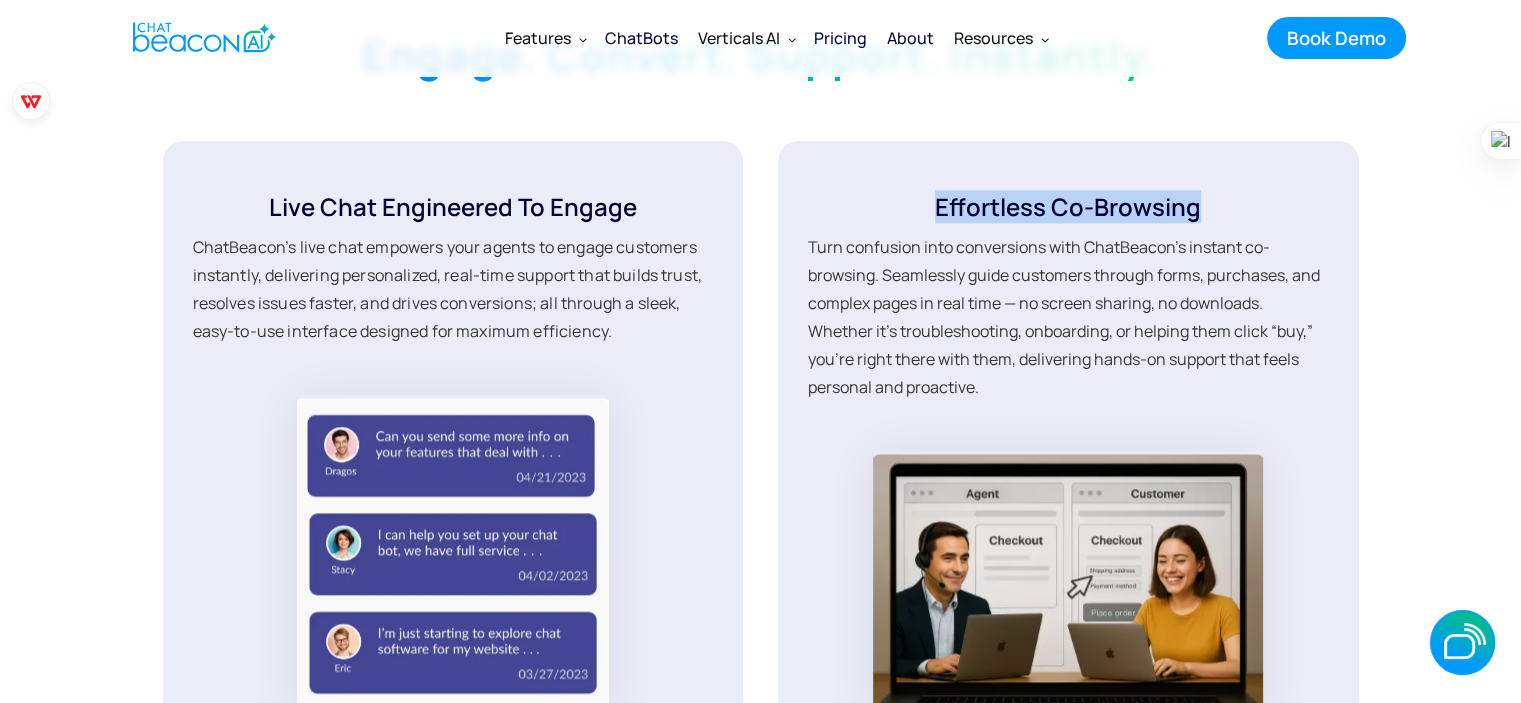 drag, startPoint x: 968, startPoint y: 203, endPoint x: 1270, endPoint y: 211, distance: 302.10593 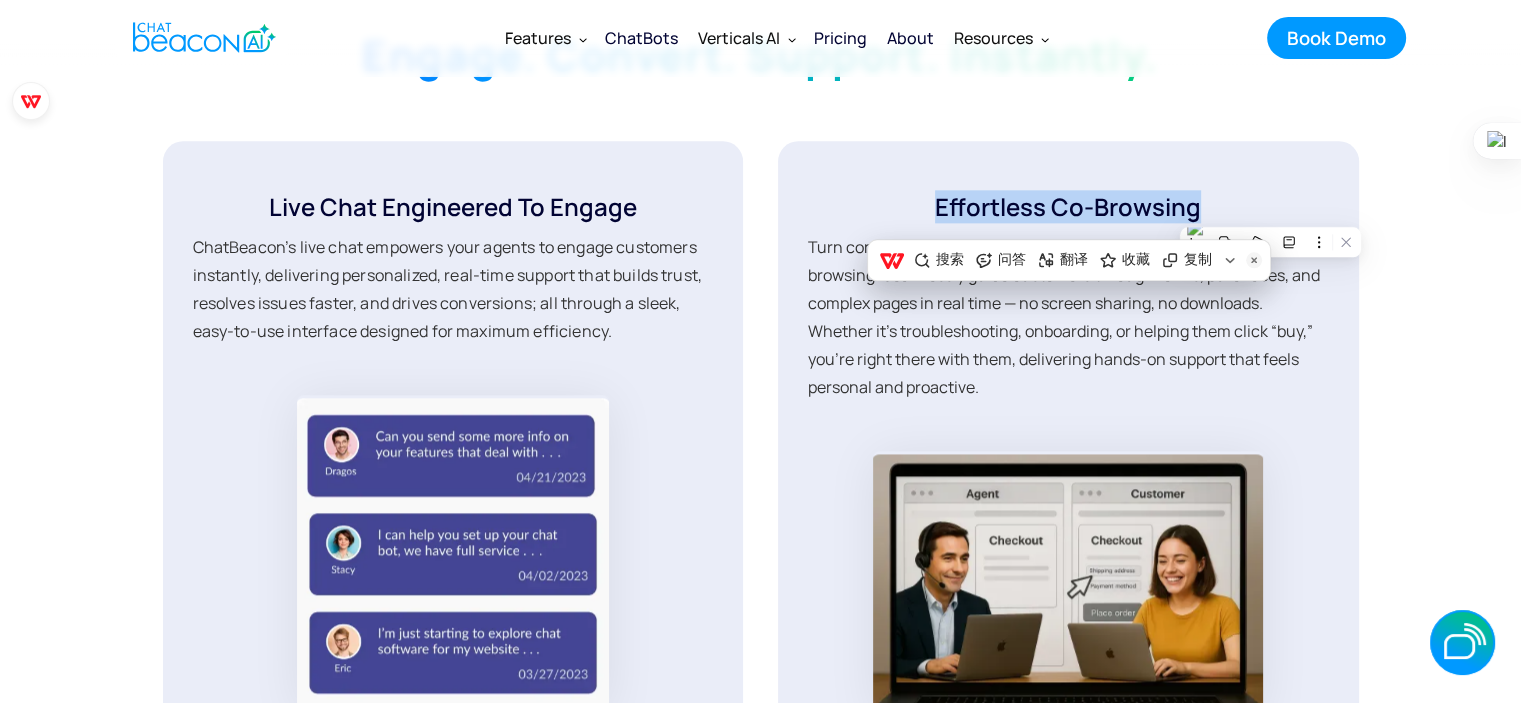 click on "Effortless Co-Browsing Turn confusion into conversions with ChatBeacon’s instant co-browsing. Seamlessly guide customers through forms, purchases, and complex pages in real time — no screen sharing, no downloads. Whether it’s troubleshooting, onboarding, or helping them click “buy,” you’re right there with them, delivering hands-on support that feels personal and proactive." at bounding box center [1068, 445] 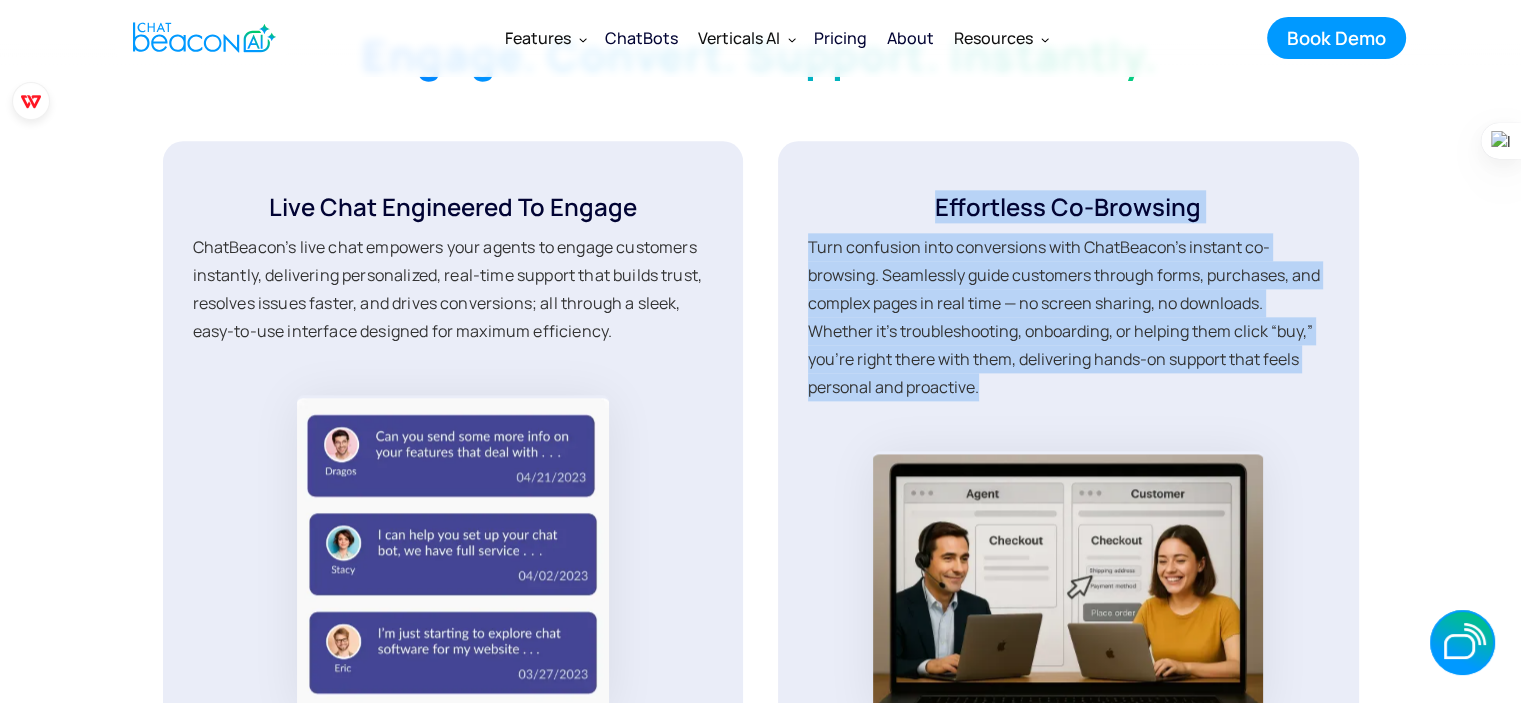 drag, startPoint x: 929, startPoint y: 211, endPoint x: 1019, endPoint y: 390, distance: 200.35219 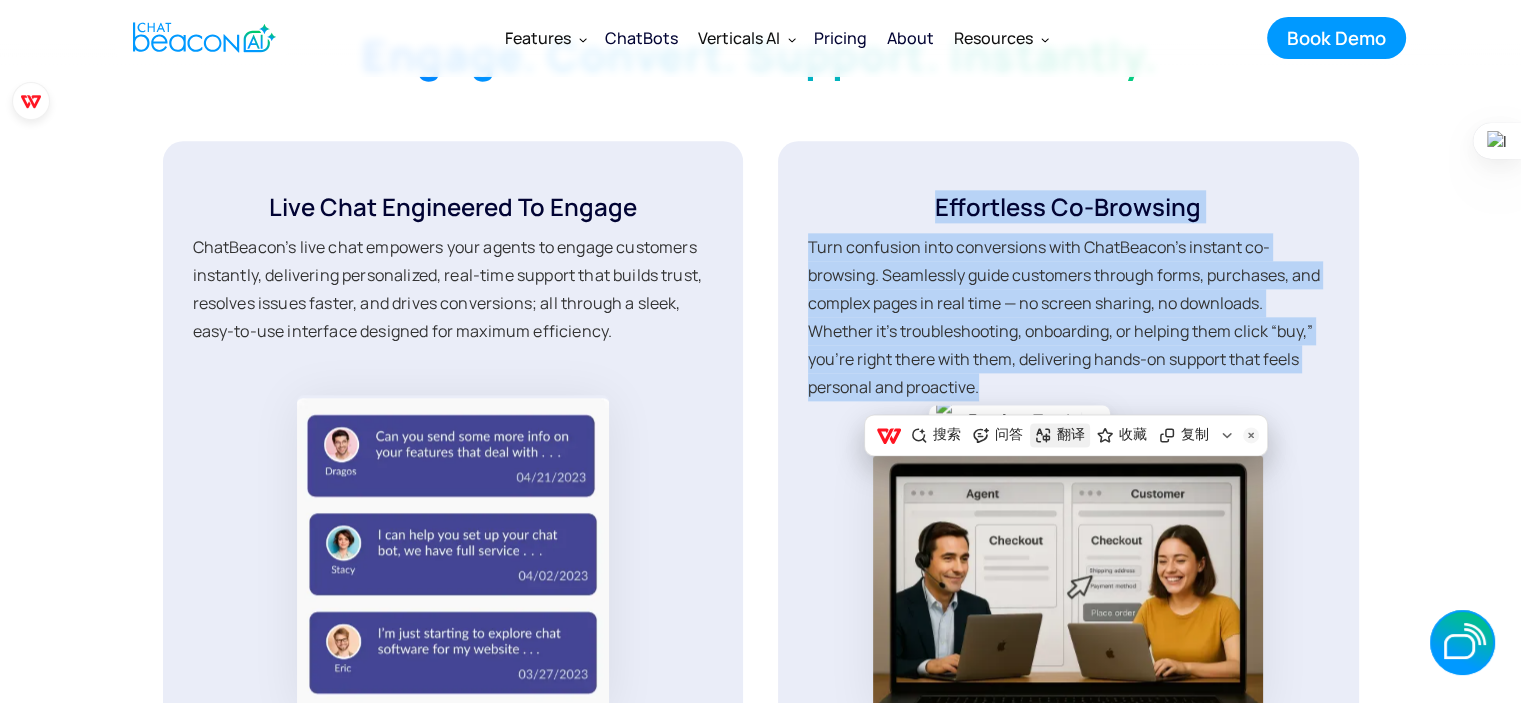 click on "翻译" at bounding box center [1071, 435] 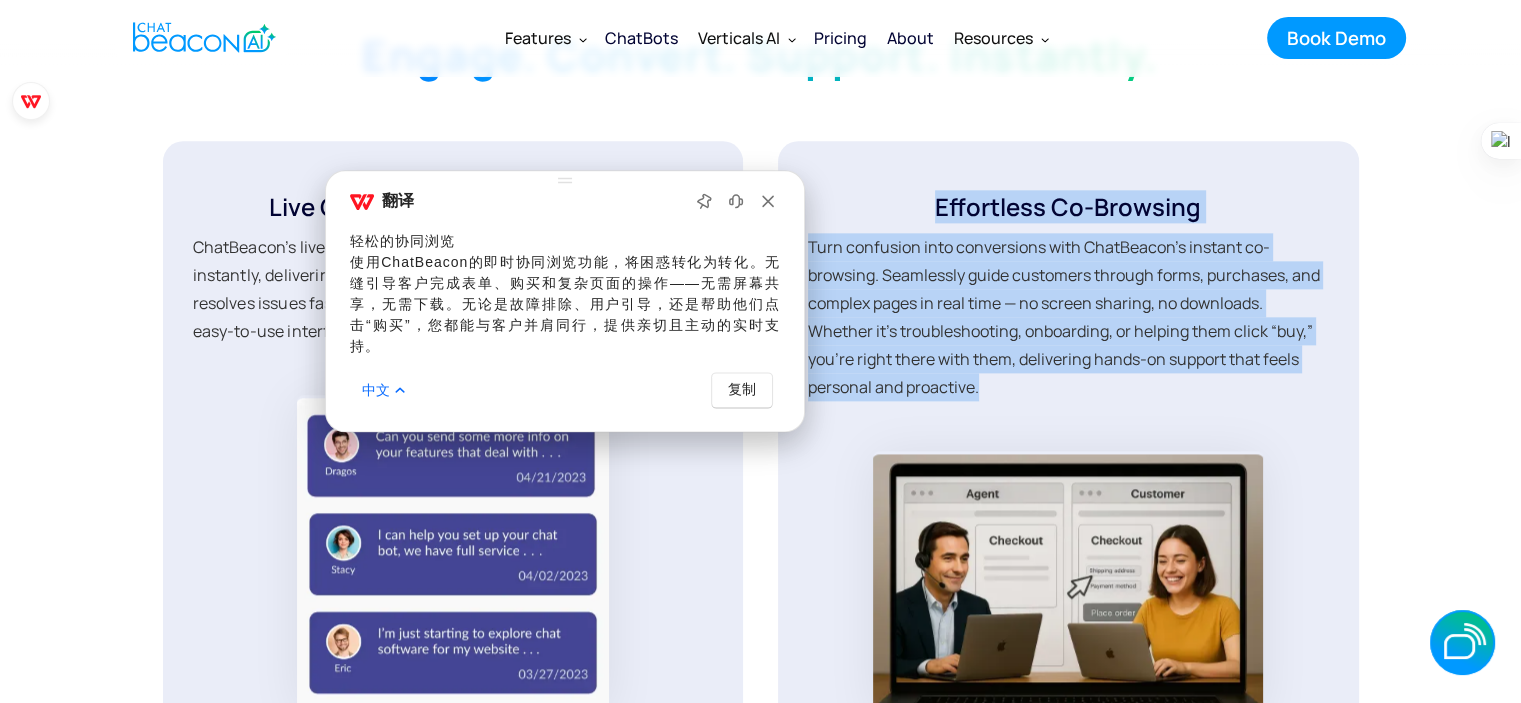 drag, startPoint x: 1103, startPoint y: 431, endPoint x: 611, endPoint y: 191, distance: 547.4158 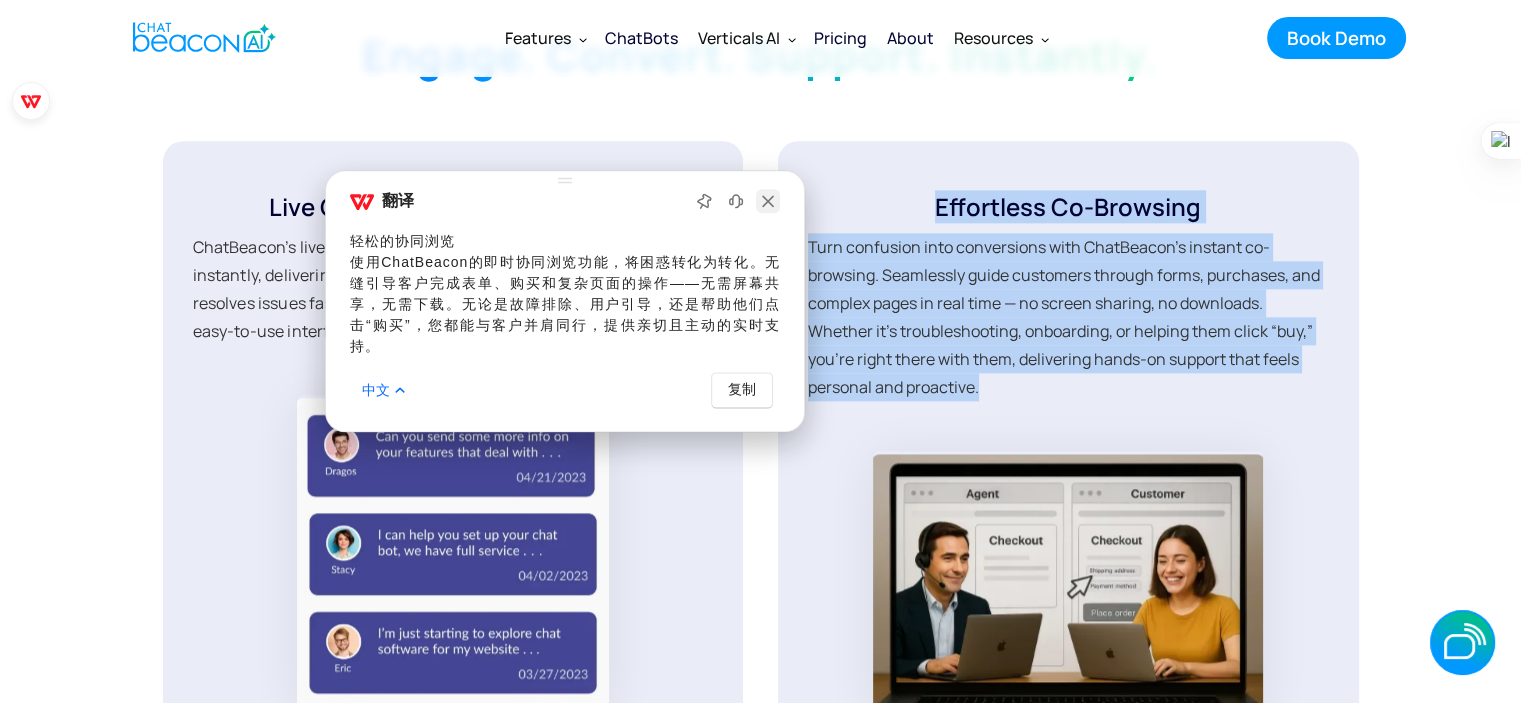 click at bounding box center (768, 201) 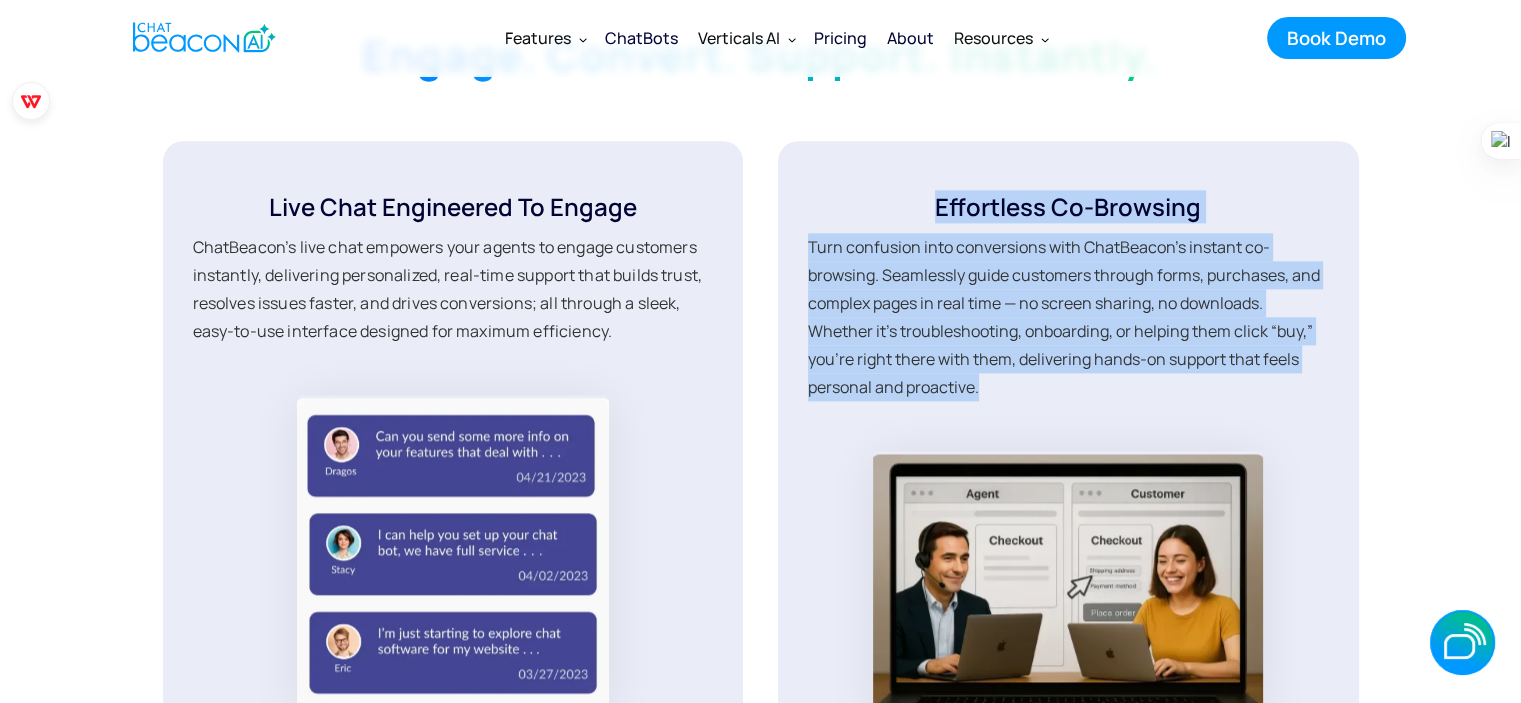 click on "Effortless Co-Browsing Turn confusion into conversions with ChatBeacon’s instant co-browsing. Seamlessly guide customers through forms, purchases, and complex pages in real time — no screen sharing, no downloads. Whether it’s troubleshooting, onboarding, or helping them click “buy,” you’re right there with them, delivering hands-on support that feels personal and proactive." at bounding box center (1068, 445) 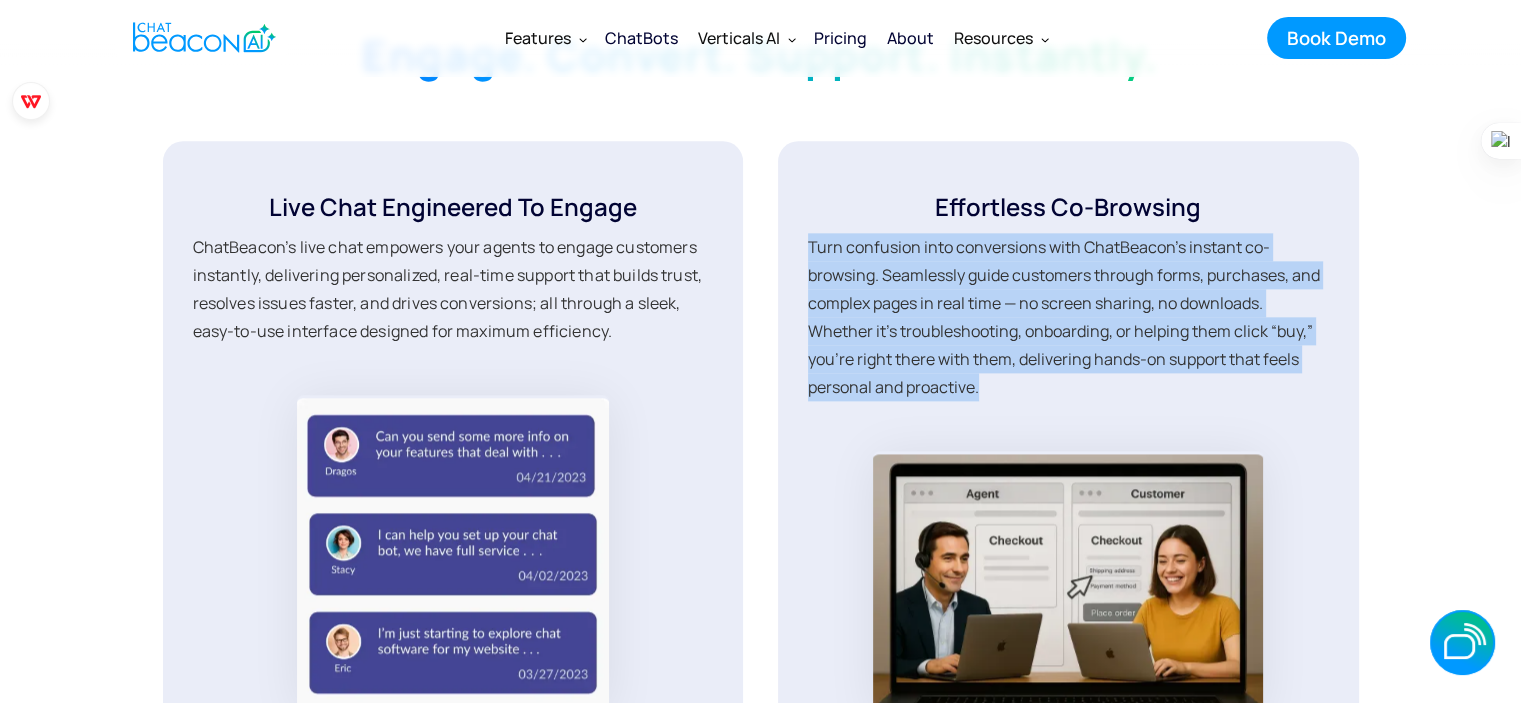 drag, startPoint x: 800, startPoint y: 242, endPoint x: 1040, endPoint y: 387, distance: 280.4015 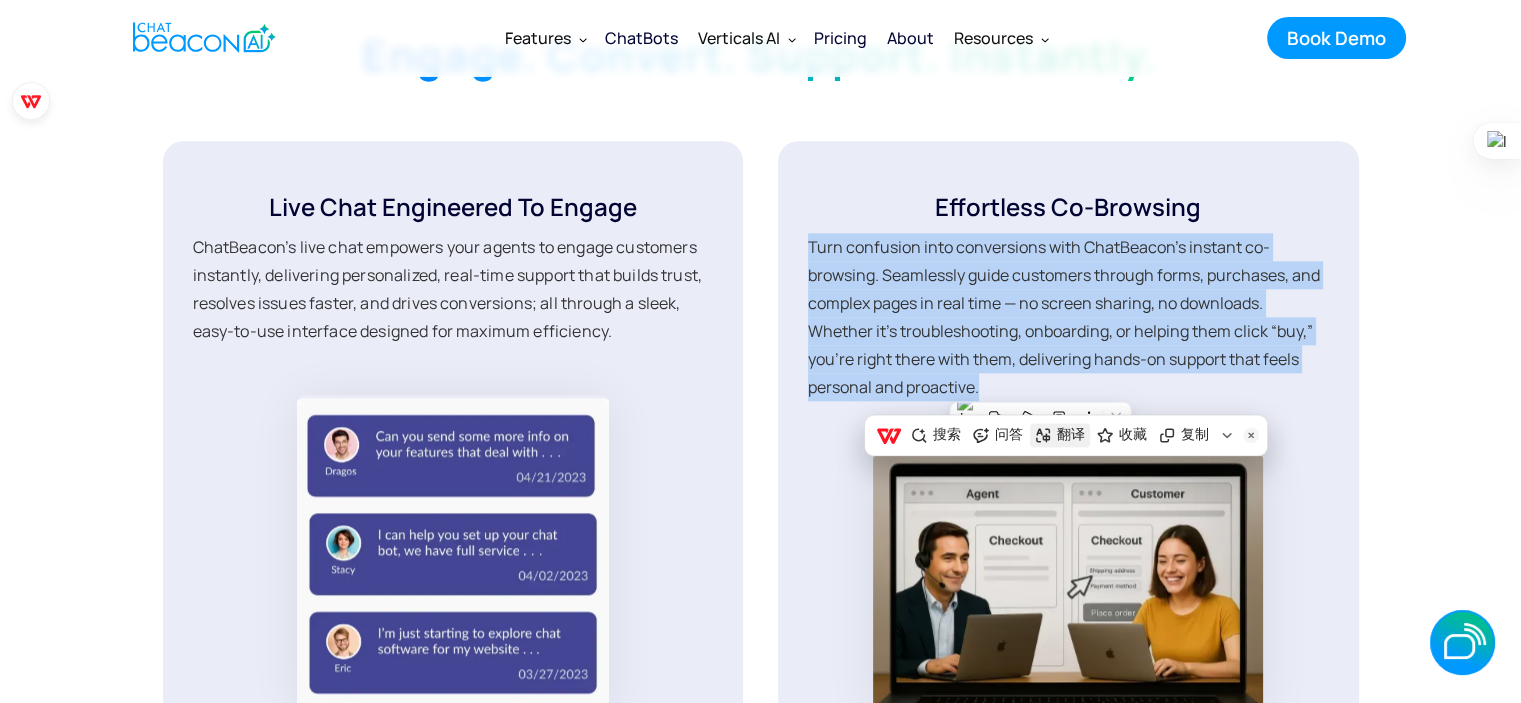 click on "翻译" at bounding box center [1071, 435] 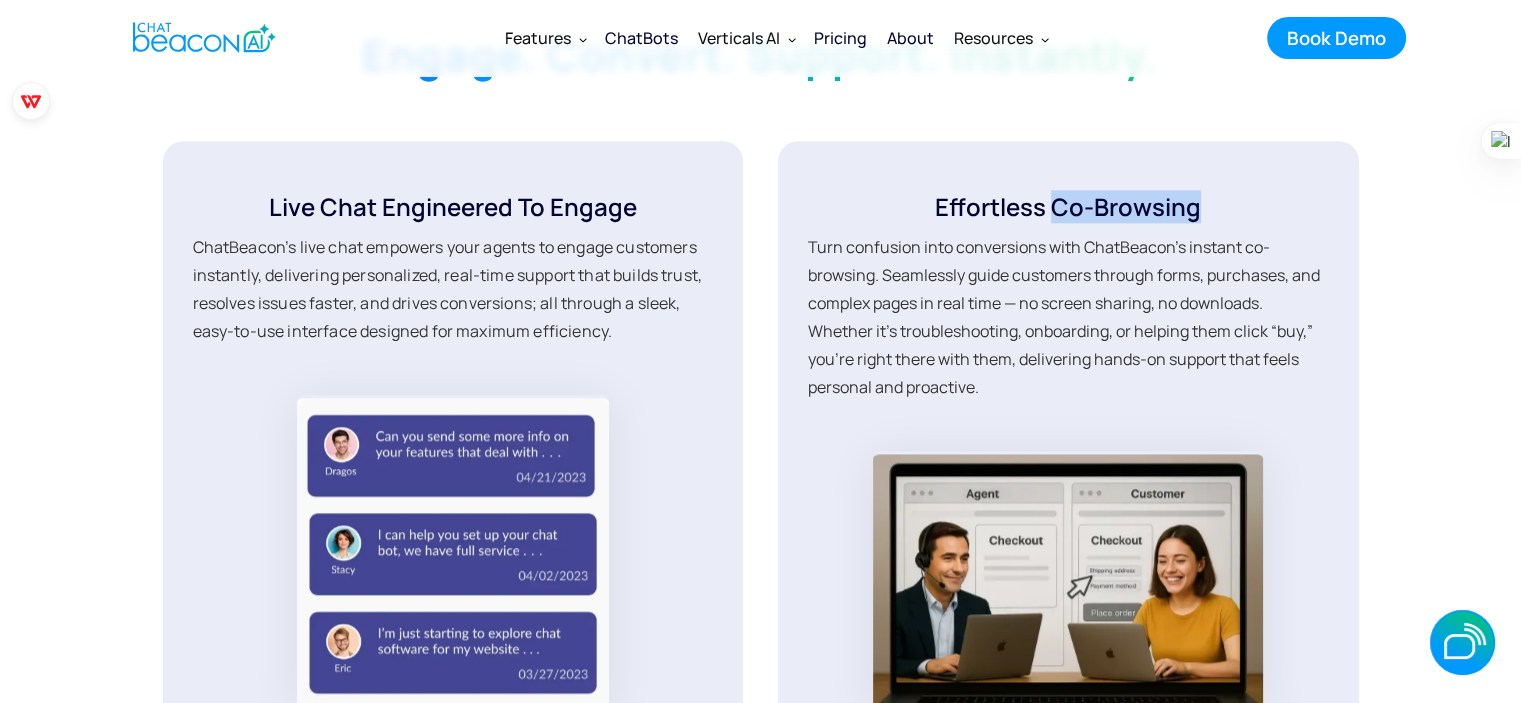 drag, startPoint x: 1058, startPoint y: 212, endPoint x: 1221, endPoint y: 212, distance: 163 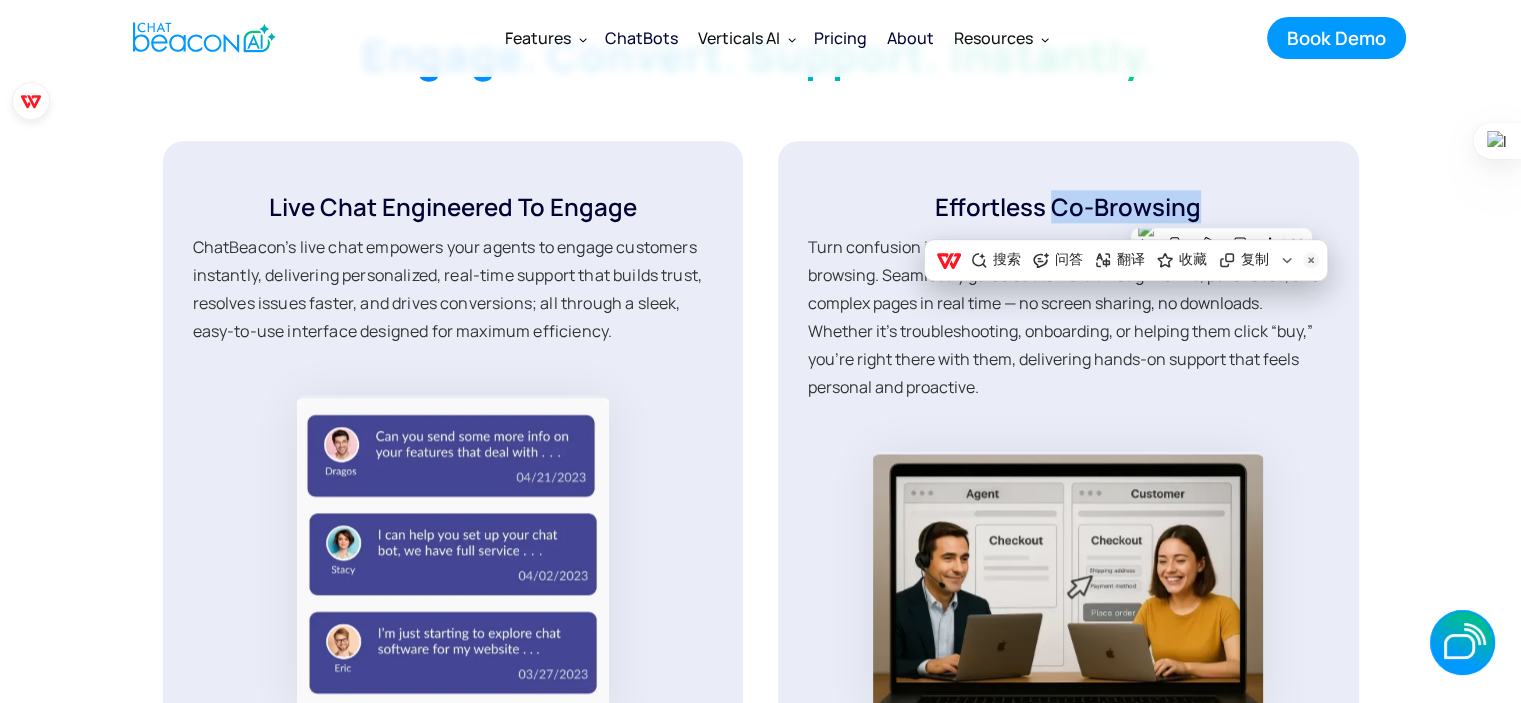 drag, startPoint x: 1262, startPoint y: 260, endPoint x: 864, endPoint y: 83, distance: 435.58353 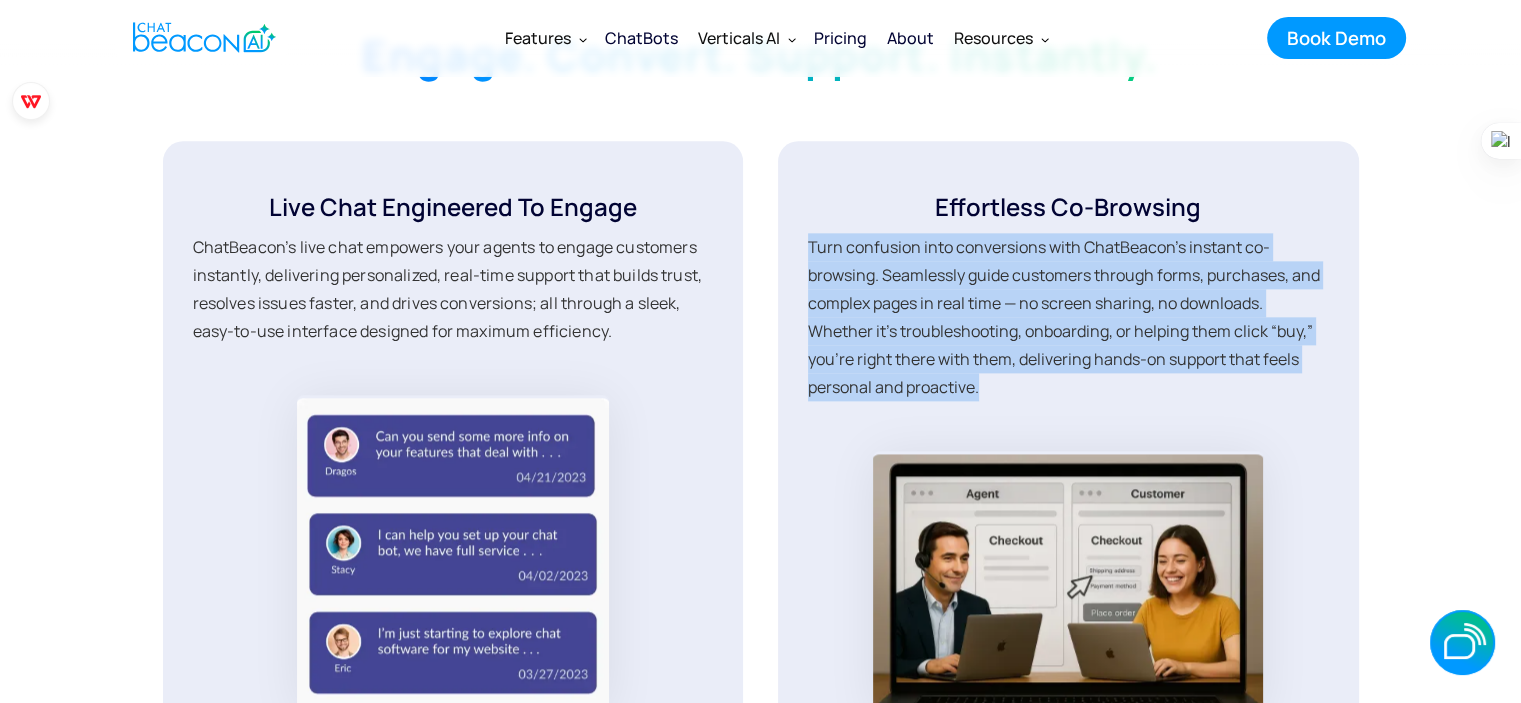 drag, startPoint x: 809, startPoint y: 251, endPoint x: 996, endPoint y: 396, distance: 236.63051 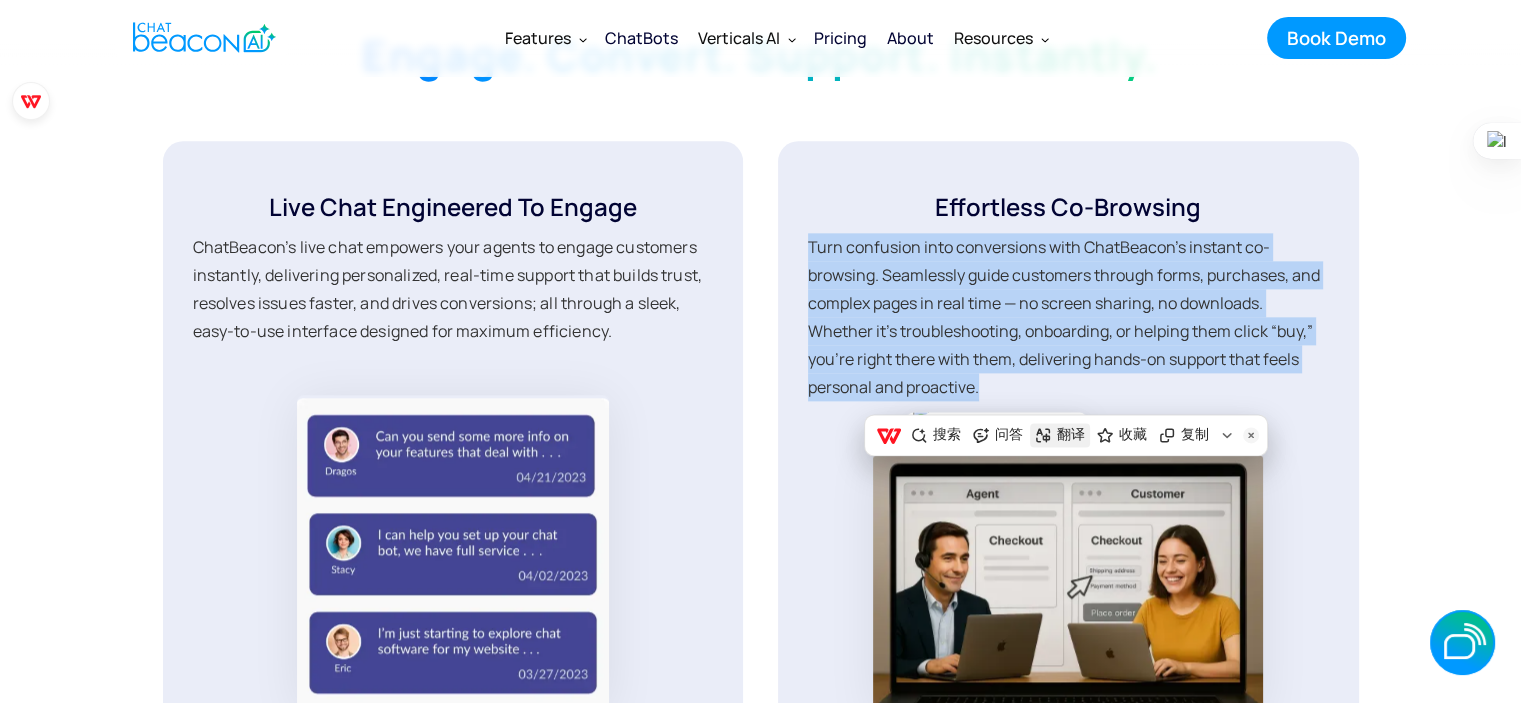 click on "翻译" at bounding box center [1071, 435] 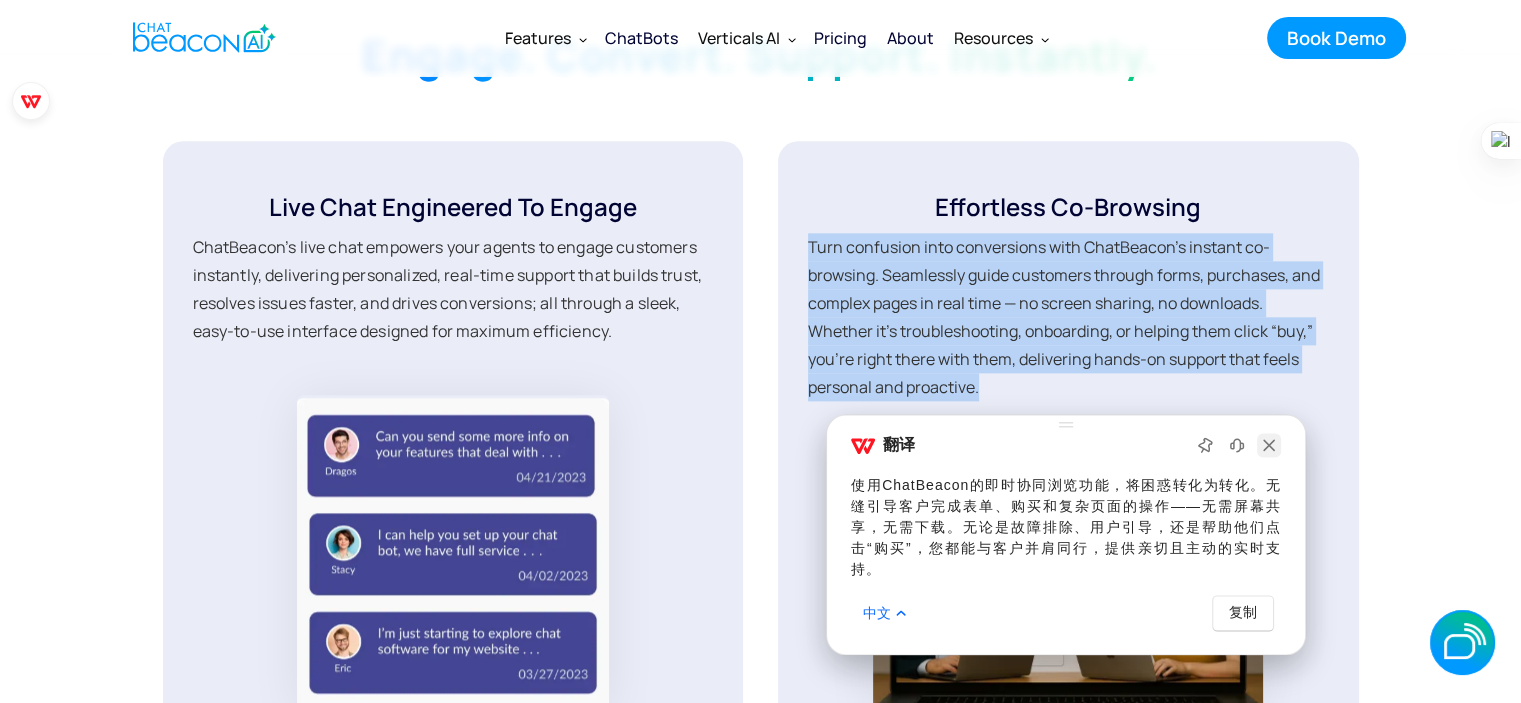 click at bounding box center [1269, 445] 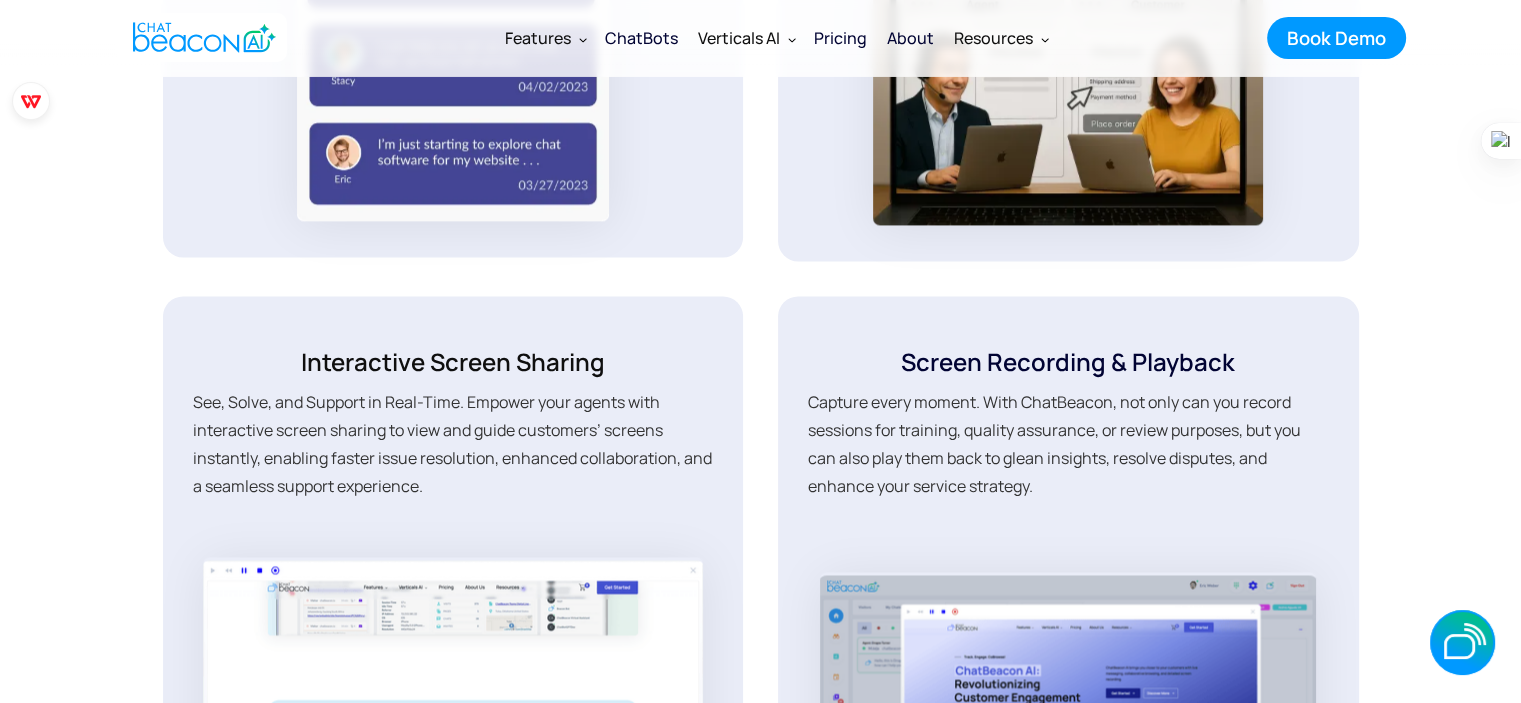scroll, scrollTop: 3000, scrollLeft: 0, axis: vertical 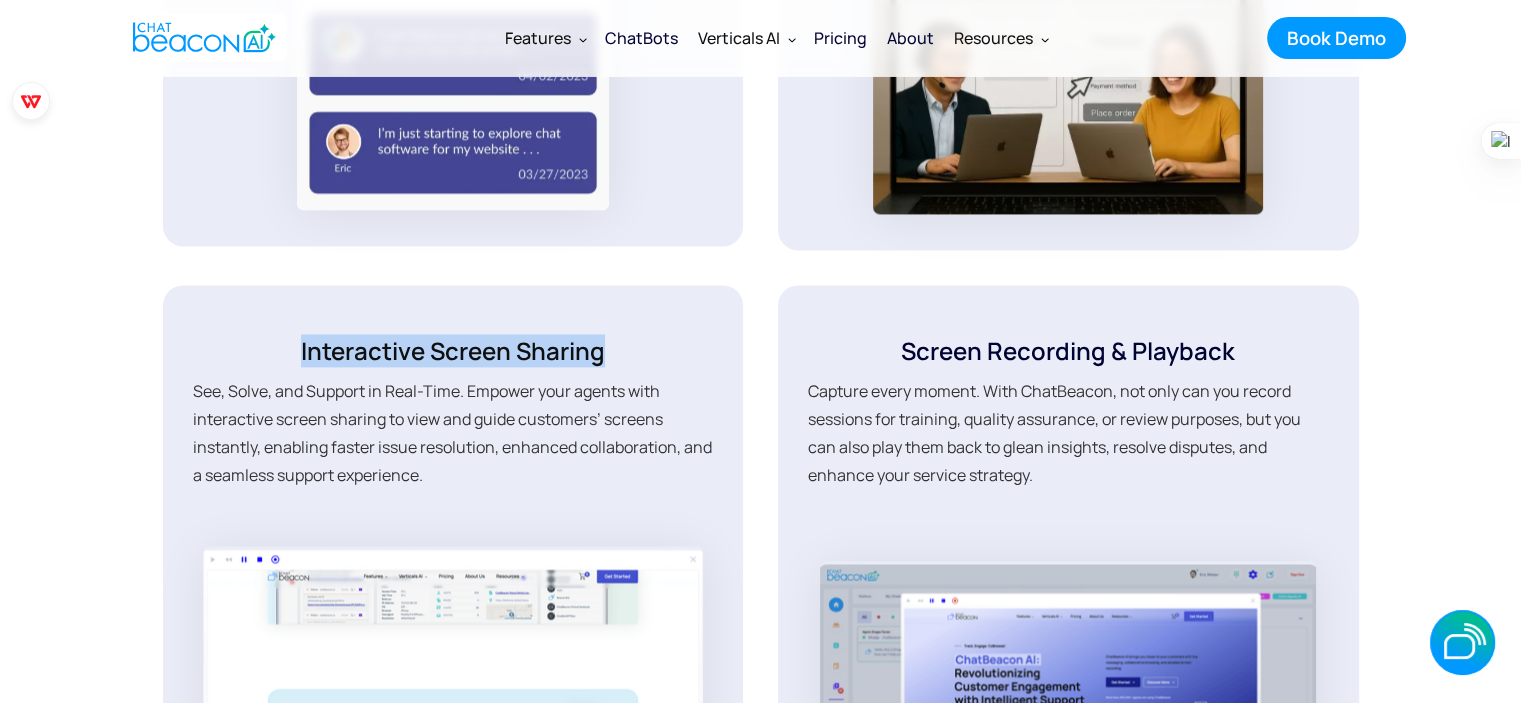 drag, startPoint x: 293, startPoint y: 354, endPoint x: 617, endPoint y: 371, distance: 324.44568 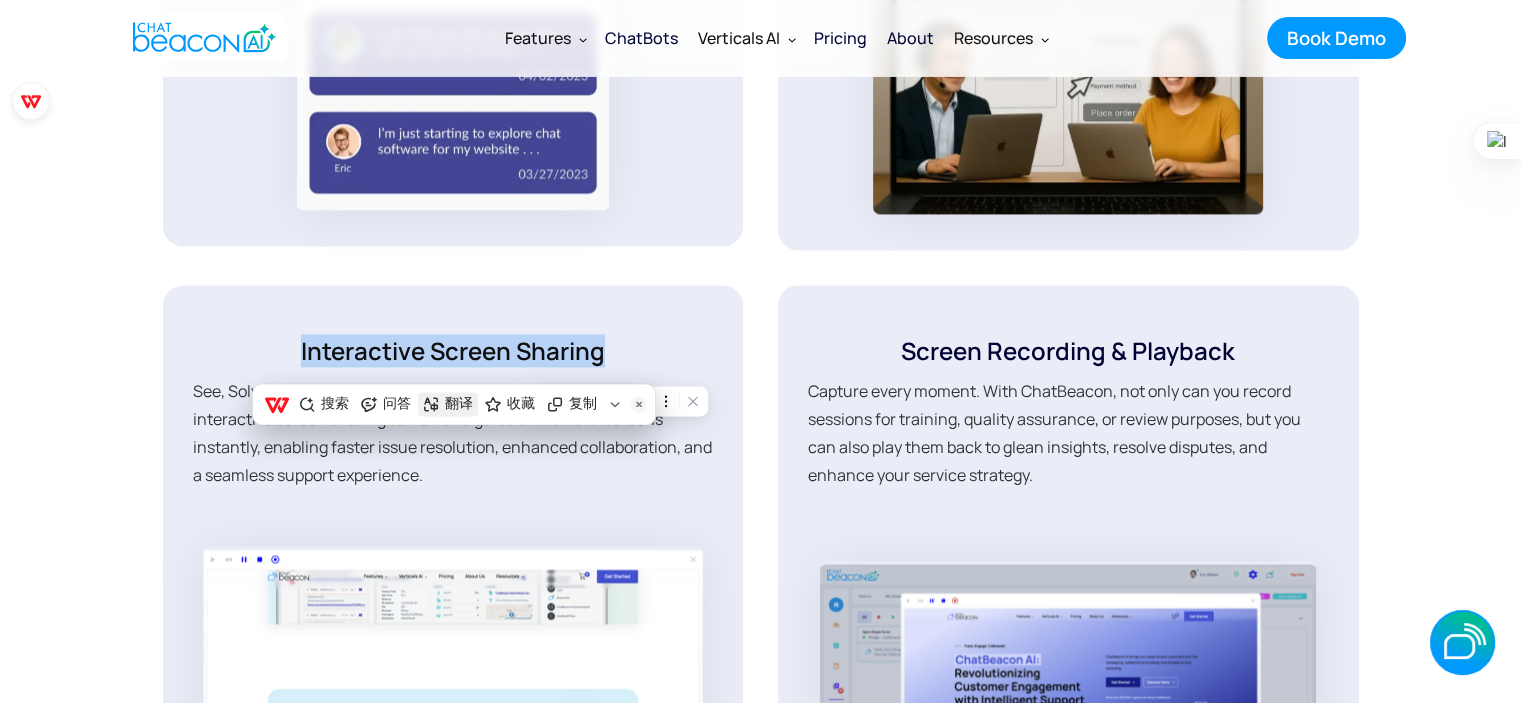 click on "翻译" at bounding box center (459, 404) 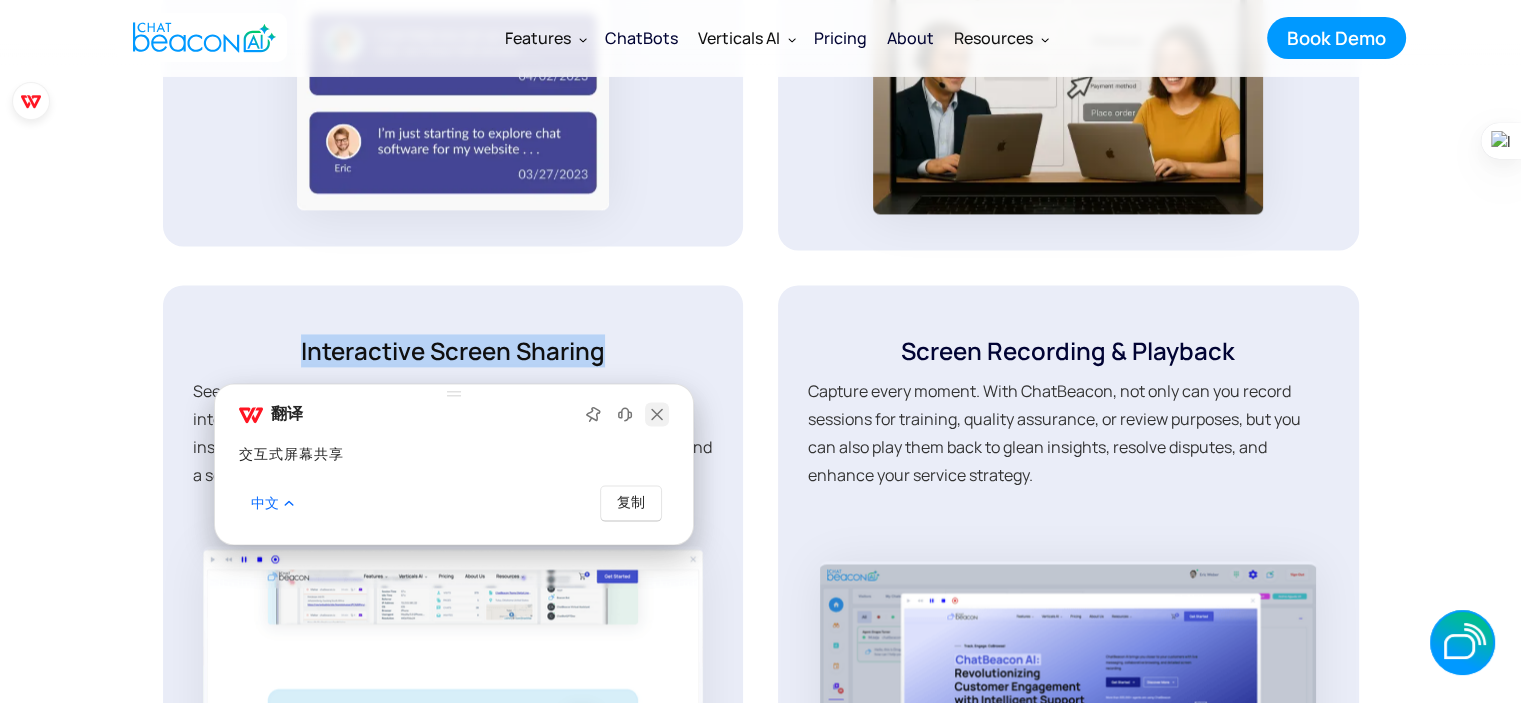 click at bounding box center [657, 414] 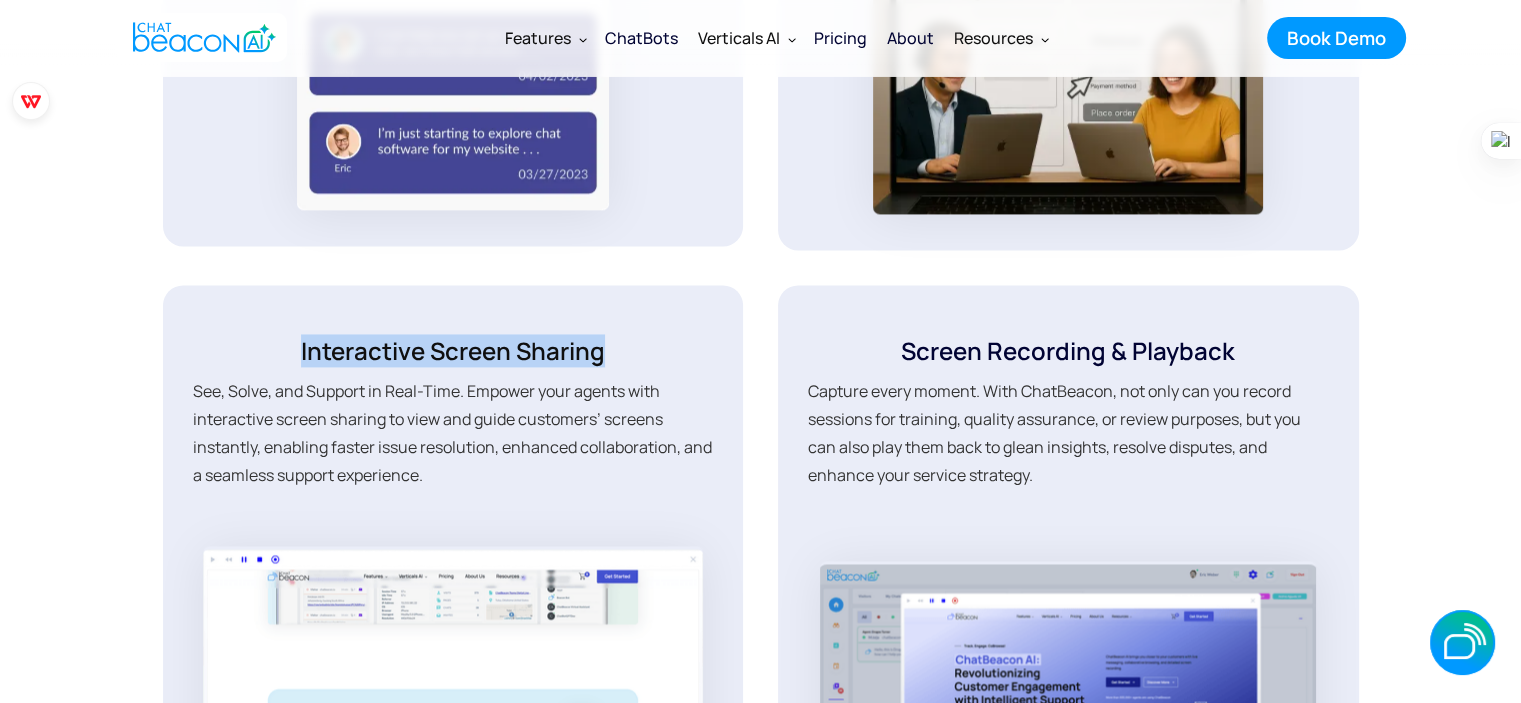 copy on "Interactive Screen Sharing" 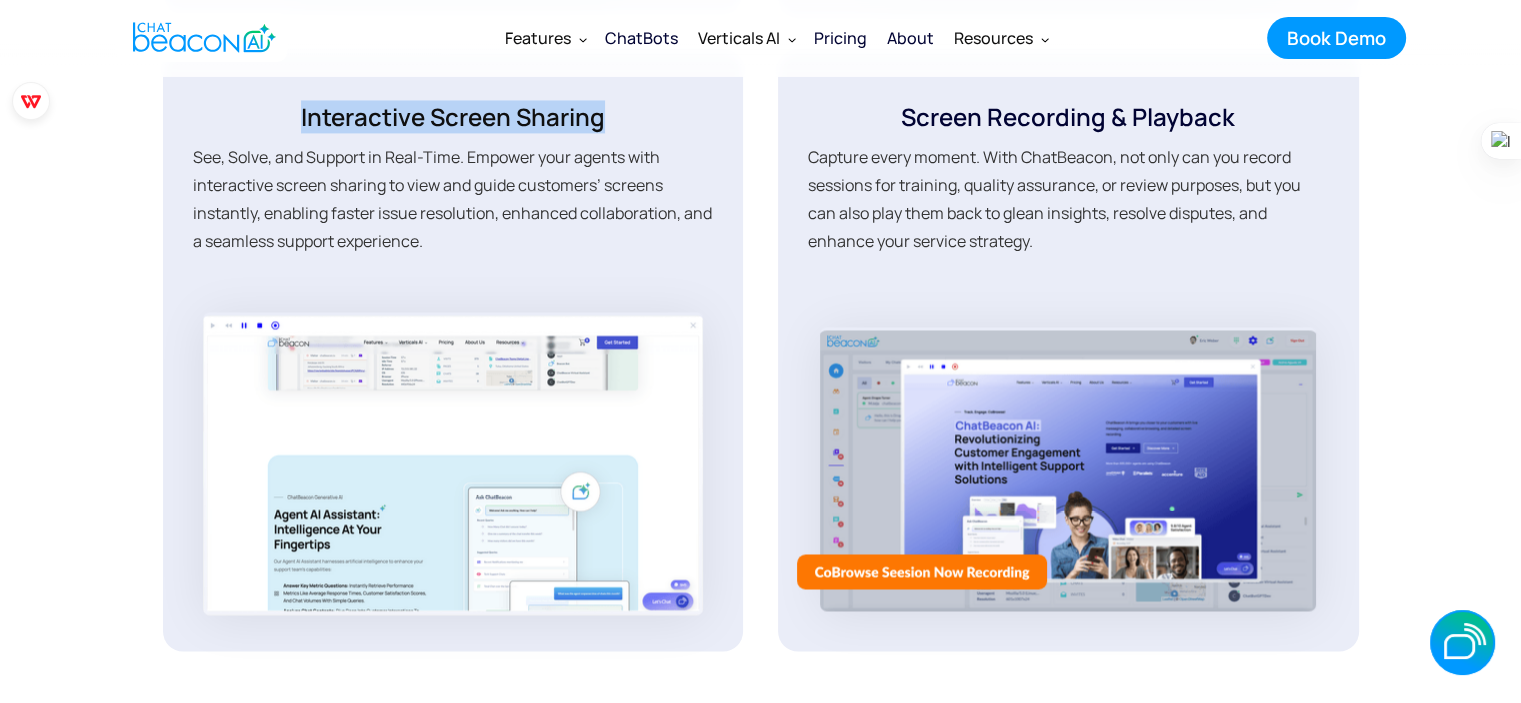 scroll, scrollTop: 3200, scrollLeft: 0, axis: vertical 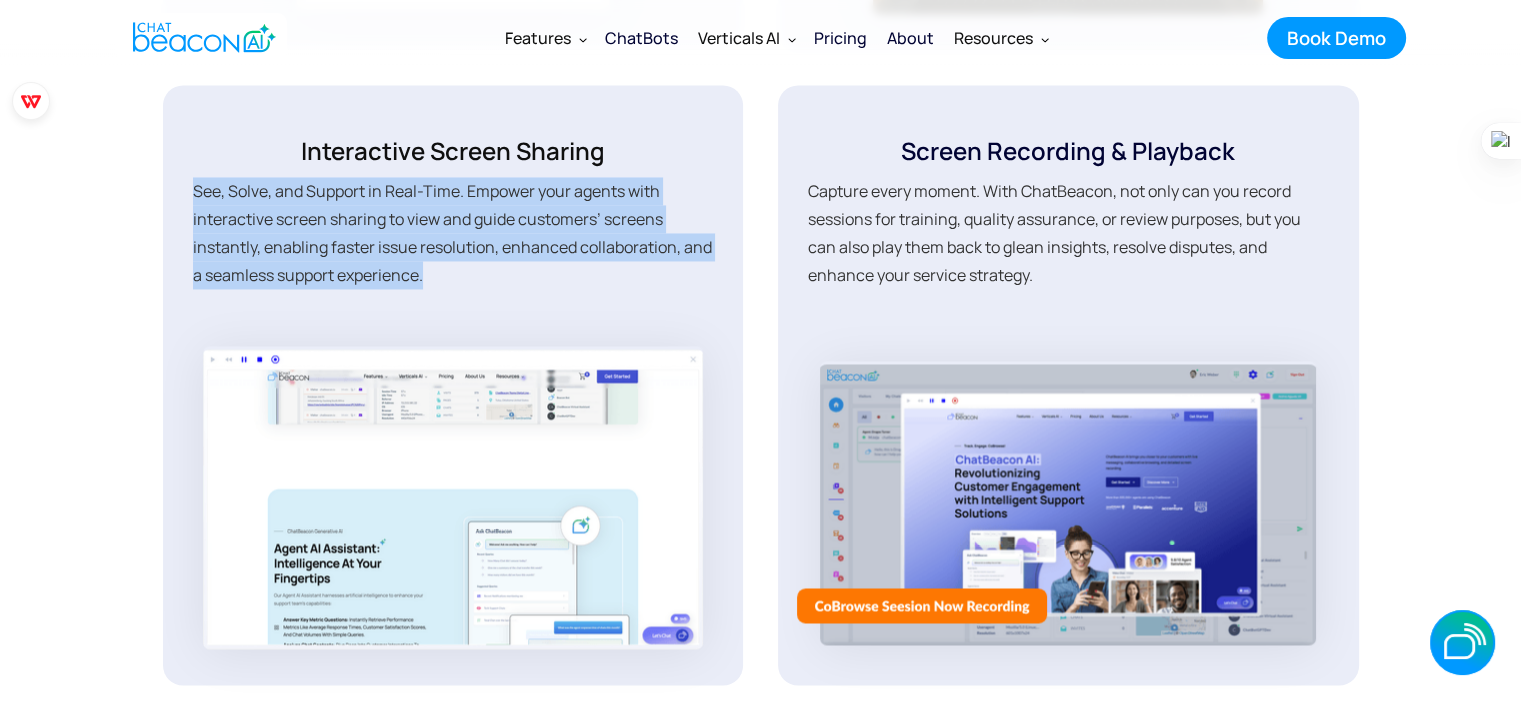 drag, startPoint x: 190, startPoint y: 191, endPoint x: 459, endPoint y: 317, distance: 297.04712 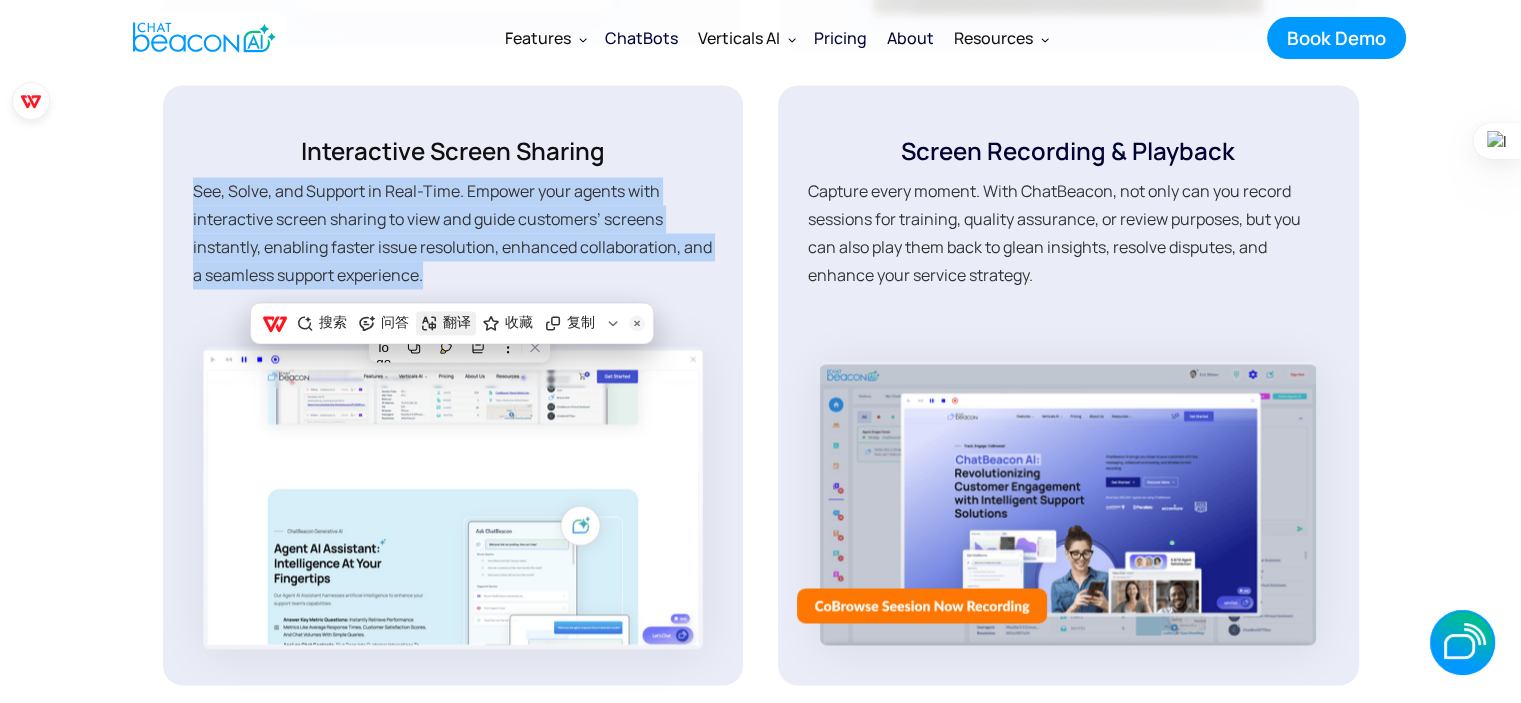 click on "翻译" at bounding box center (457, 323) 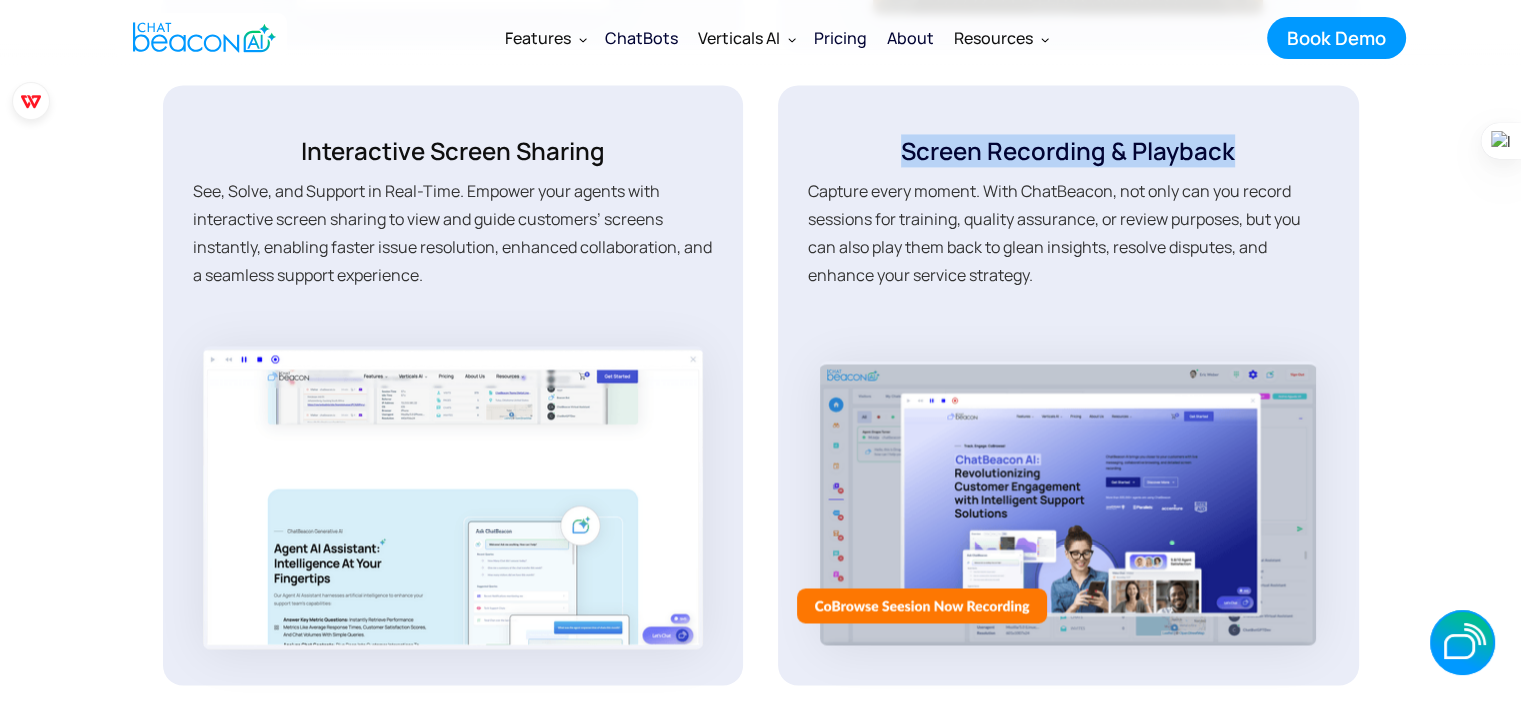 drag, startPoint x: 904, startPoint y: 152, endPoint x: 1248, endPoint y: 159, distance: 344.07123 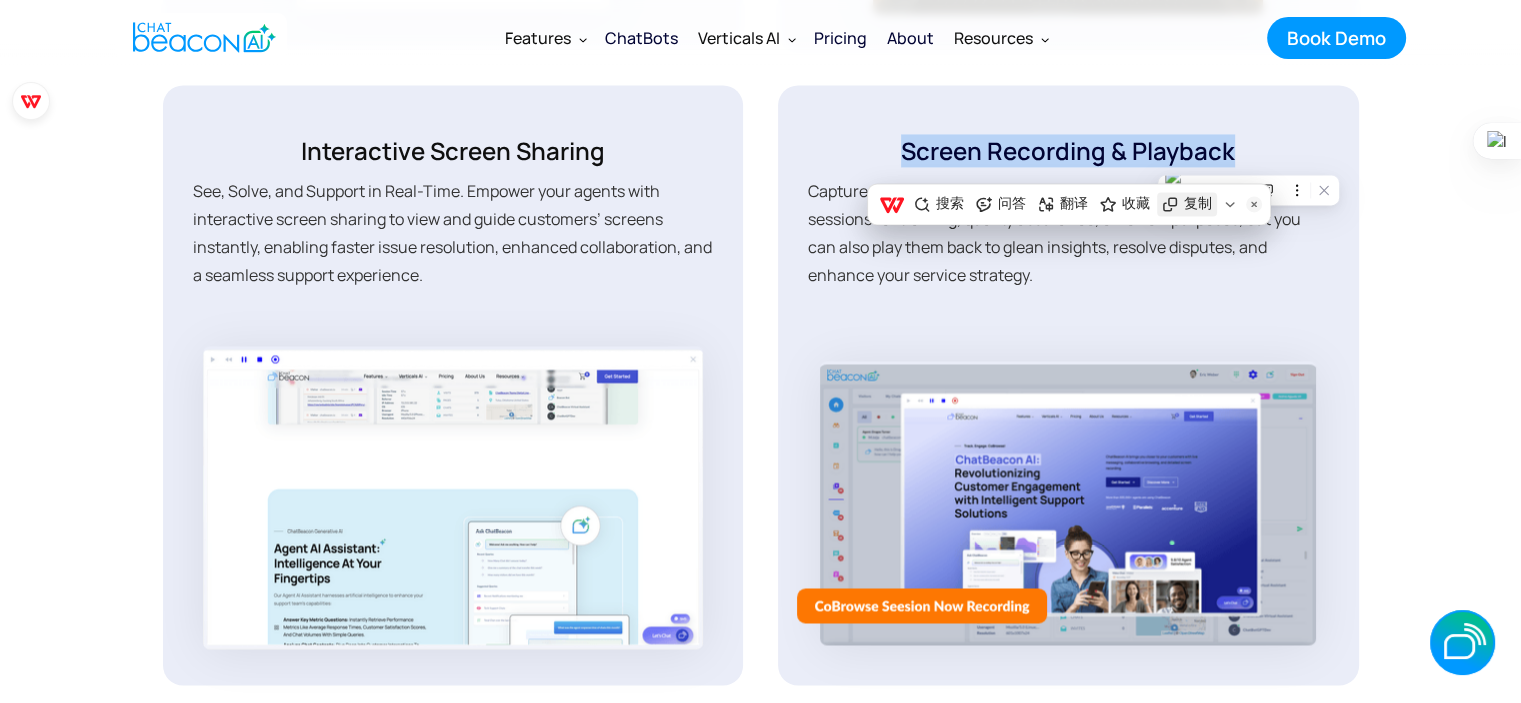 click on "复制" at bounding box center (1198, 204) 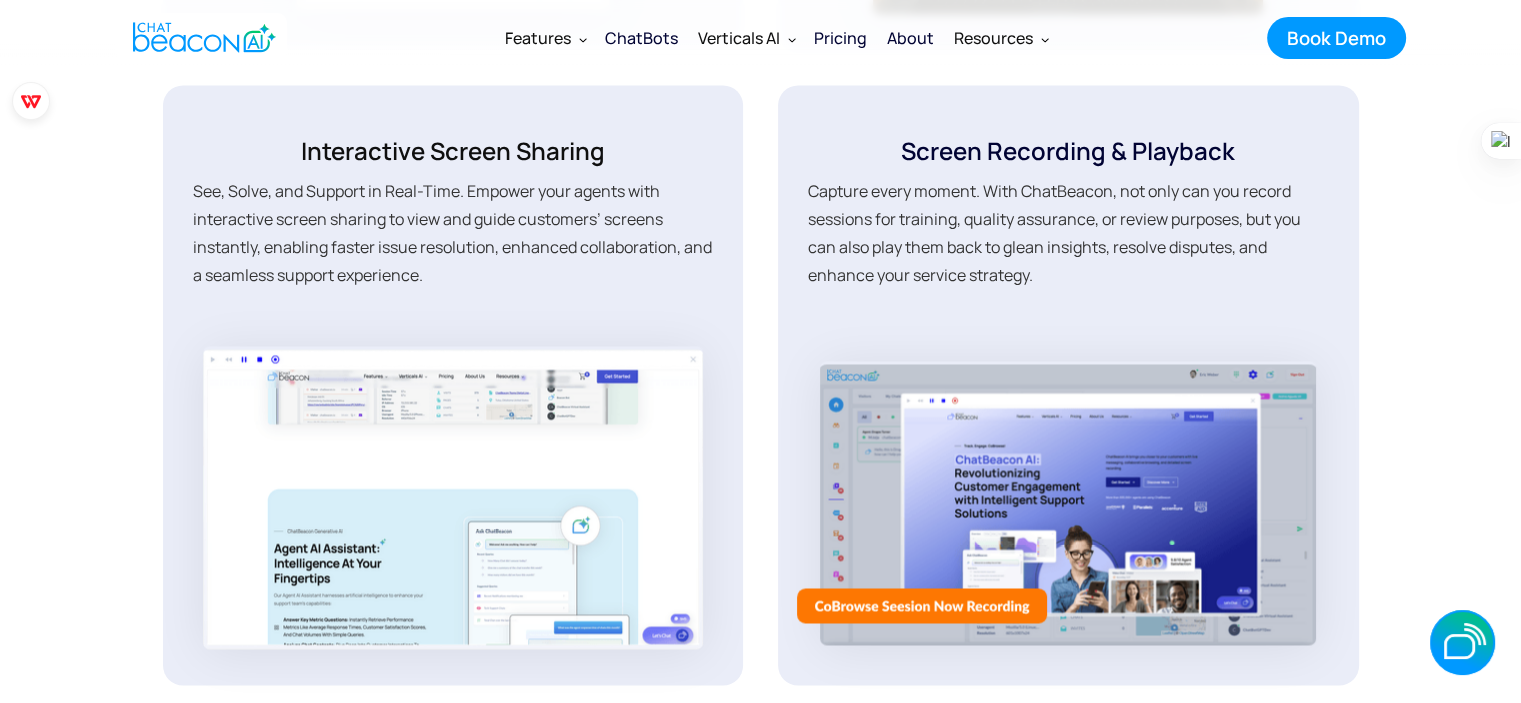 click on "engage. convert. support. instantly. Live Chat Engineered to Engage ChatBeacon’s live chat empowers your agents to engage customers instantly, delivering personalized, real-time support that builds trust, resolves issues faster, and drives conversions; all through a sleek, easy-to-use interface designed for maximum efficiency. Effortless Co-Browsing Turn confusion into conversions with ChatBeacon’s instant co-browsing. Seamlessly guide customers through forms, purchases, and complex pages in real time — no screen sharing, no downloads. Whether it’s troubleshooting, onboarding, or helping them click “buy,” you’re right there with them, delivering hands-on support that feels personal and proactive. Interactive Screen Sharing See, Solve, and Support in Real-Time. Empower your agents with interactive screen sharing to view and guide customers’ screens instantly, enabling faster issue resolution, enhanced collaboration, and a seamless support experience. Screen Recording & Playback ‍ ‍ ‍ ‍" at bounding box center [760, 618] 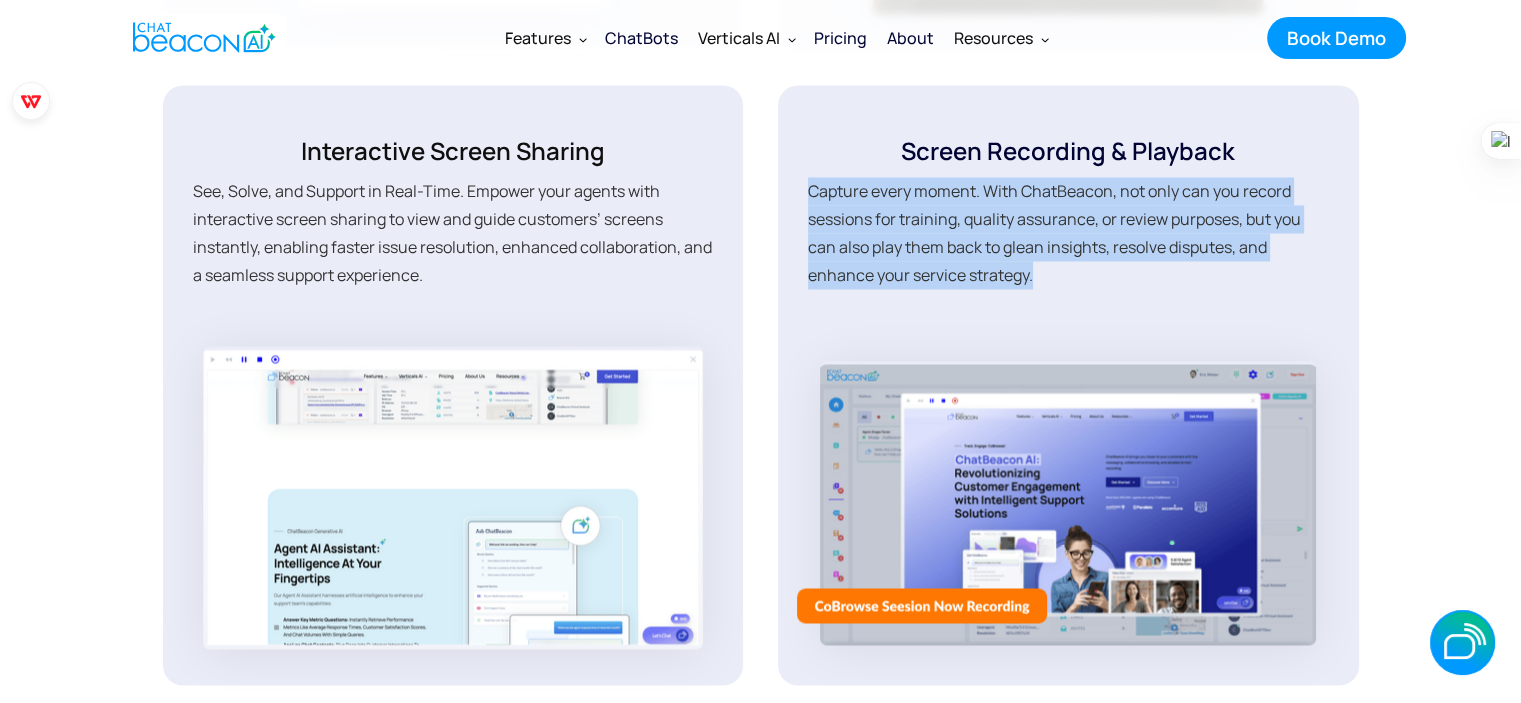 drag, startPoint x: 810, startPoint y: 188, endPoint x: 1064, endPoint y: 275, distance: 268.4865 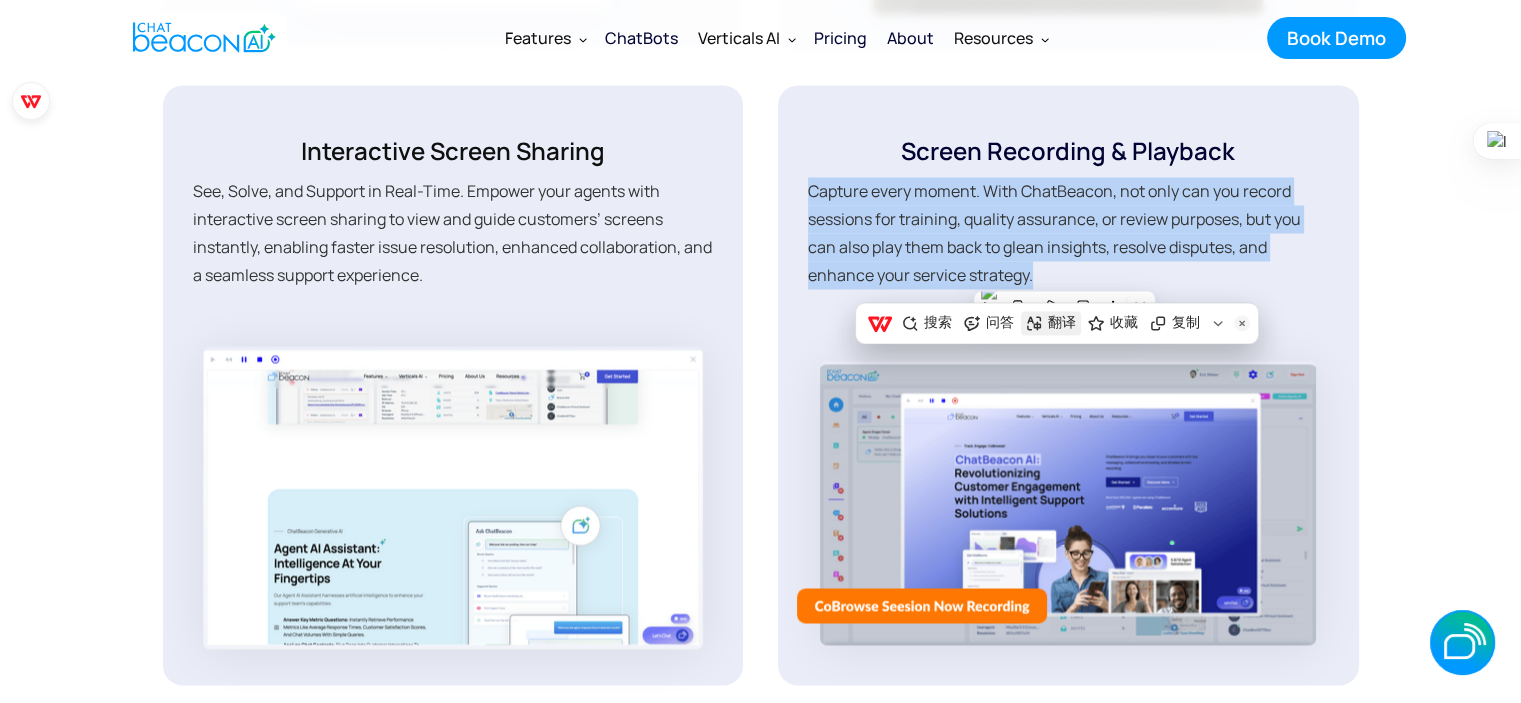 click on "翻译" at bounding box center (1051, 323) 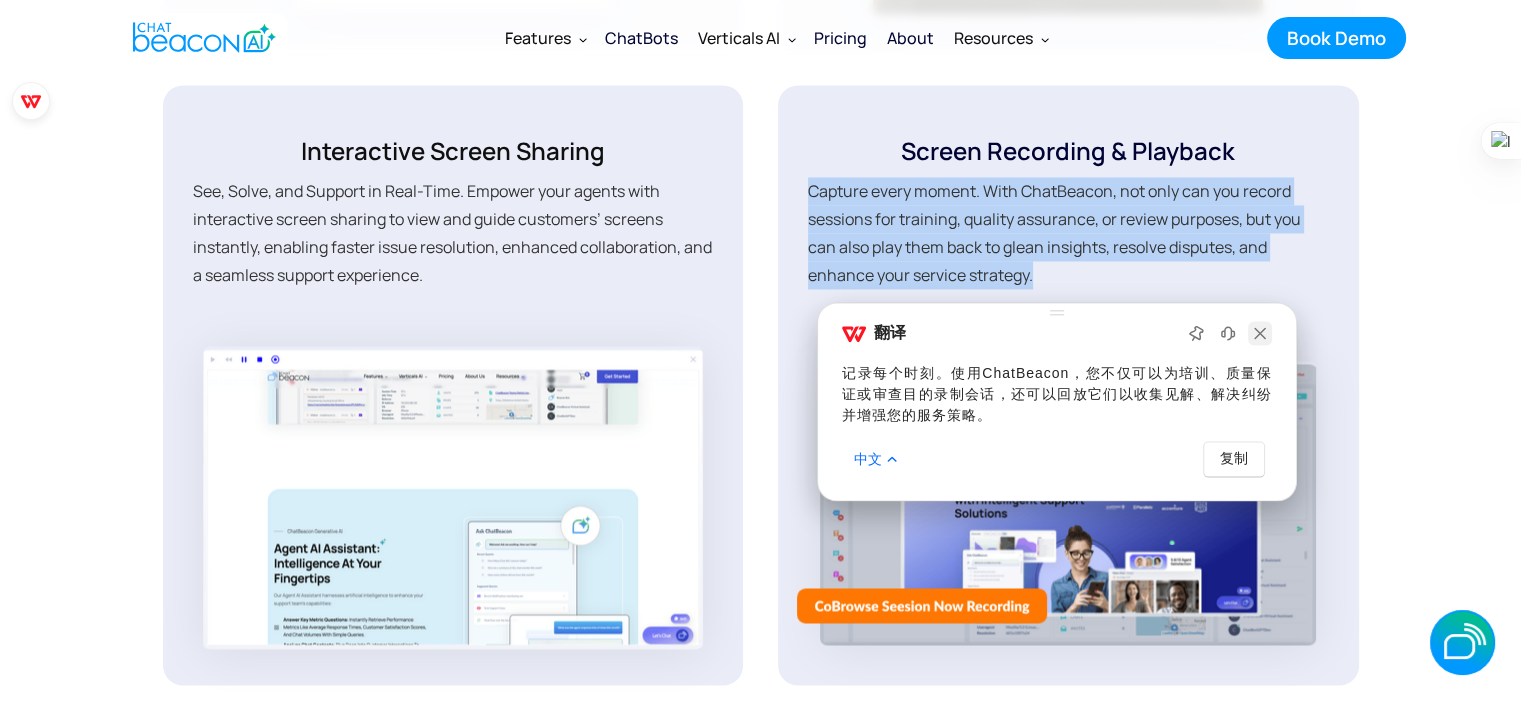 click at bounding box center (1260, 333) 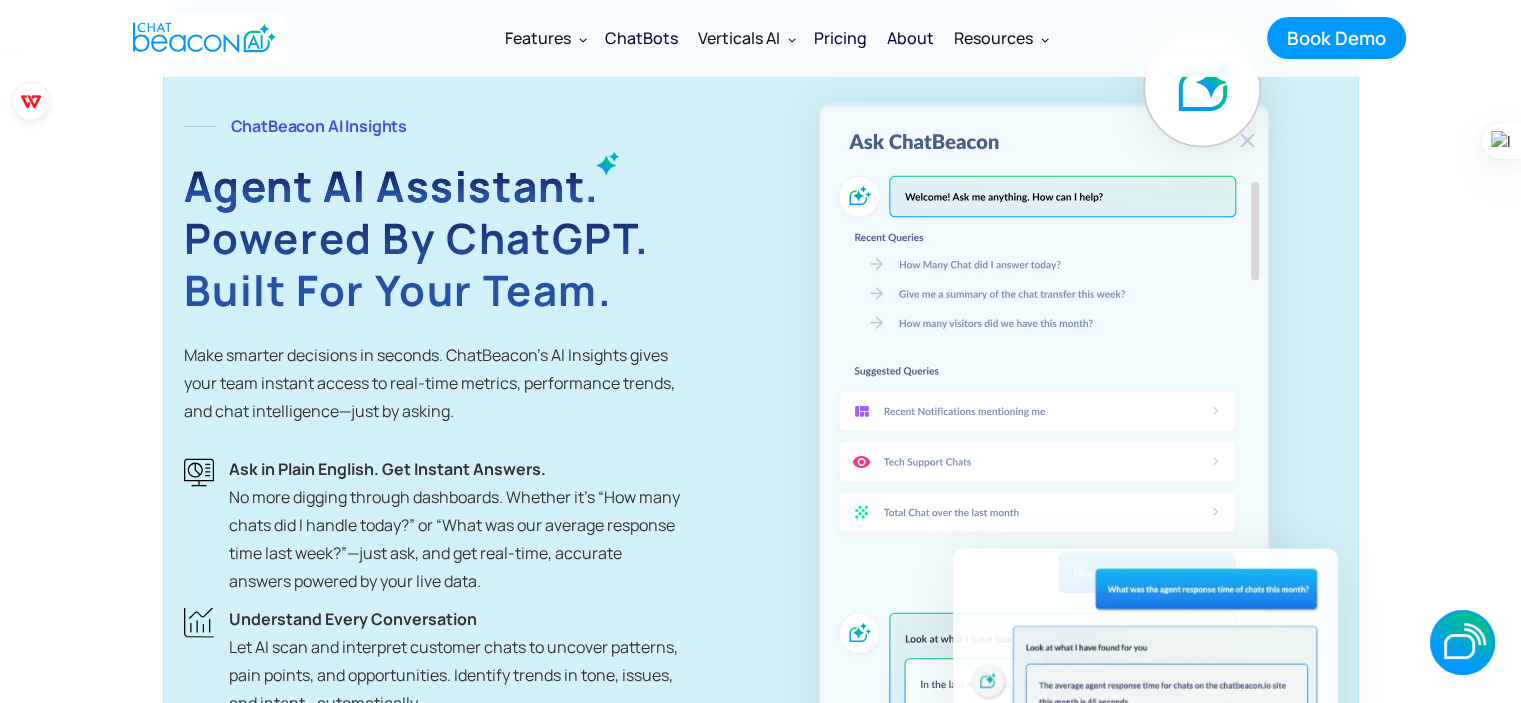 scroll, scrollTop: 4100, scrollLeft: 0, axis: vertical 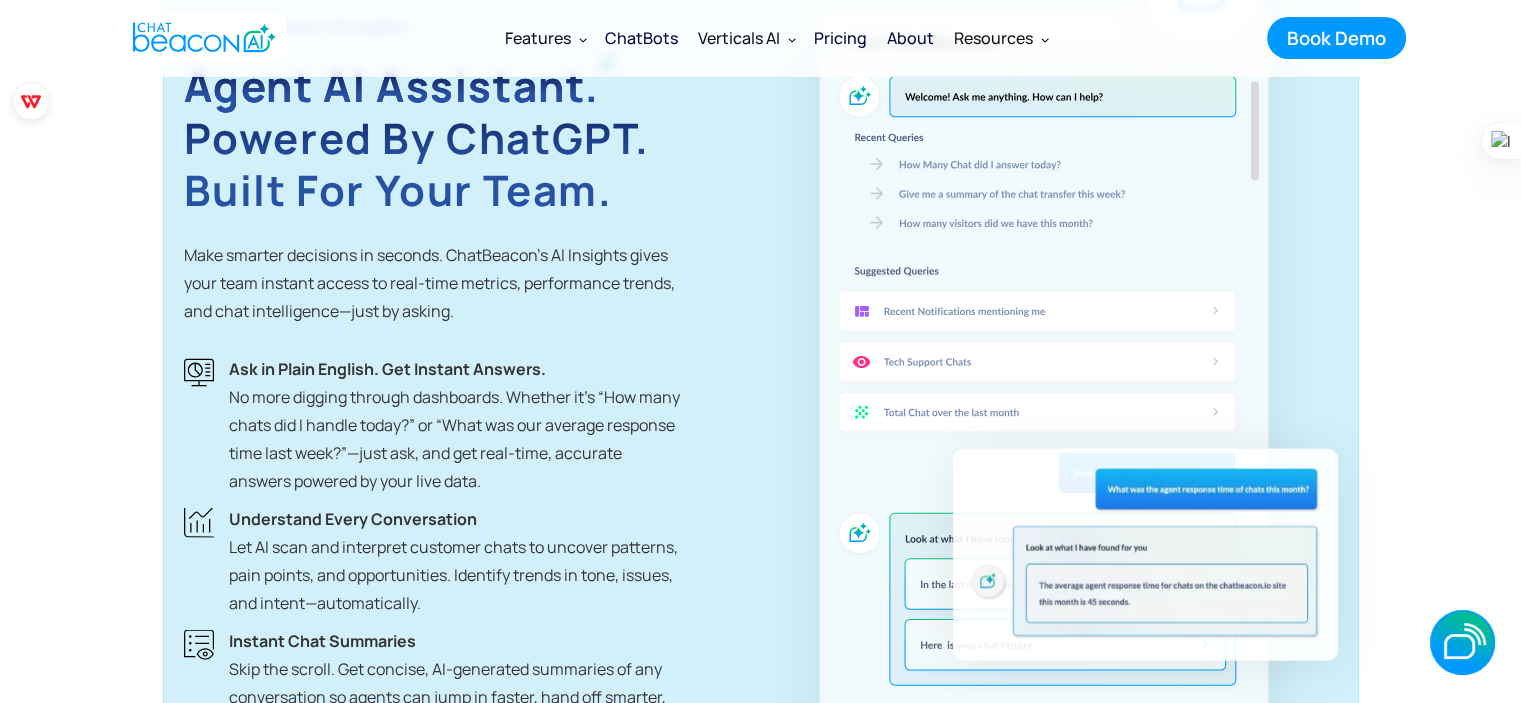 drag, startPoint x: 229, startPoint y: 370, endPoint x: 569, endPoint y: 385, distance: 340.33072 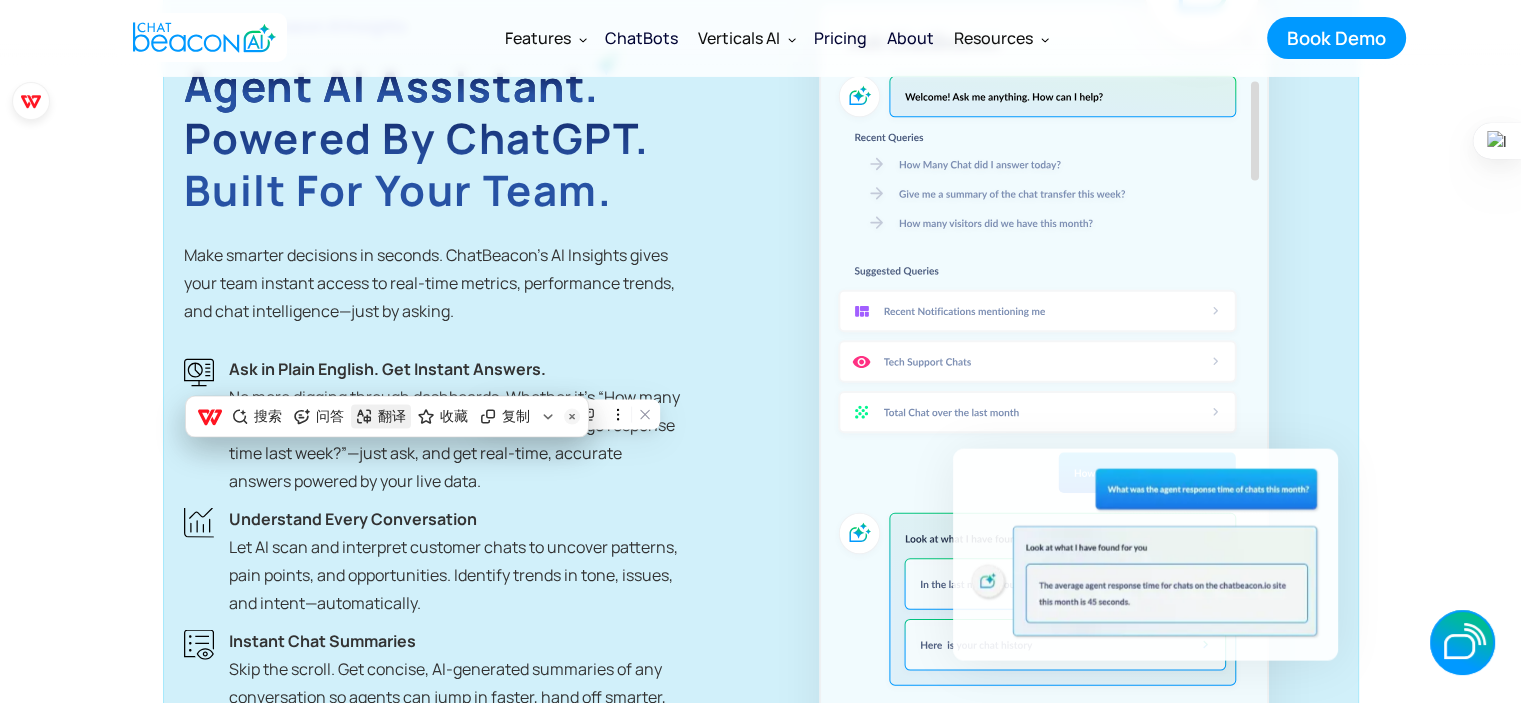 click on "翻译" at bounding box center [392, 417] 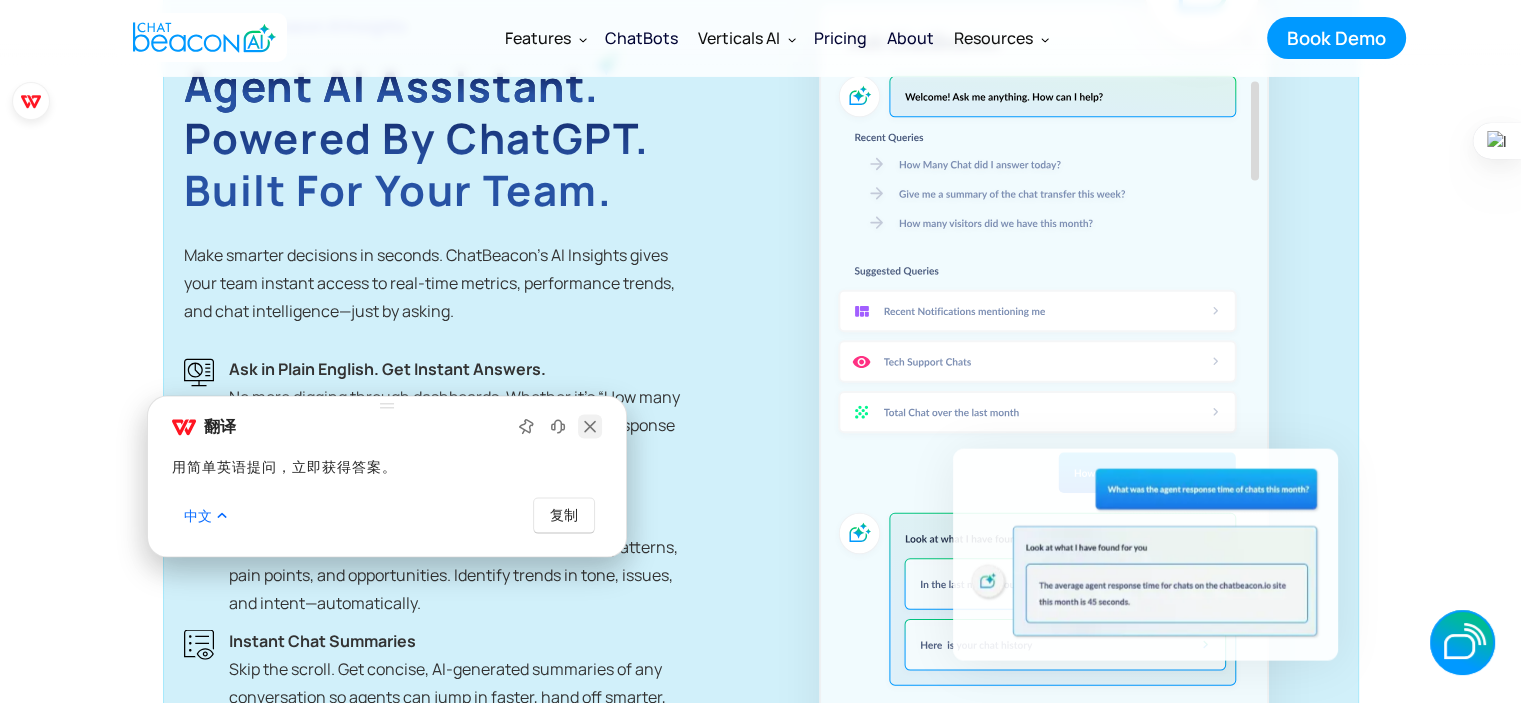 click at bounding box center (590, 427) 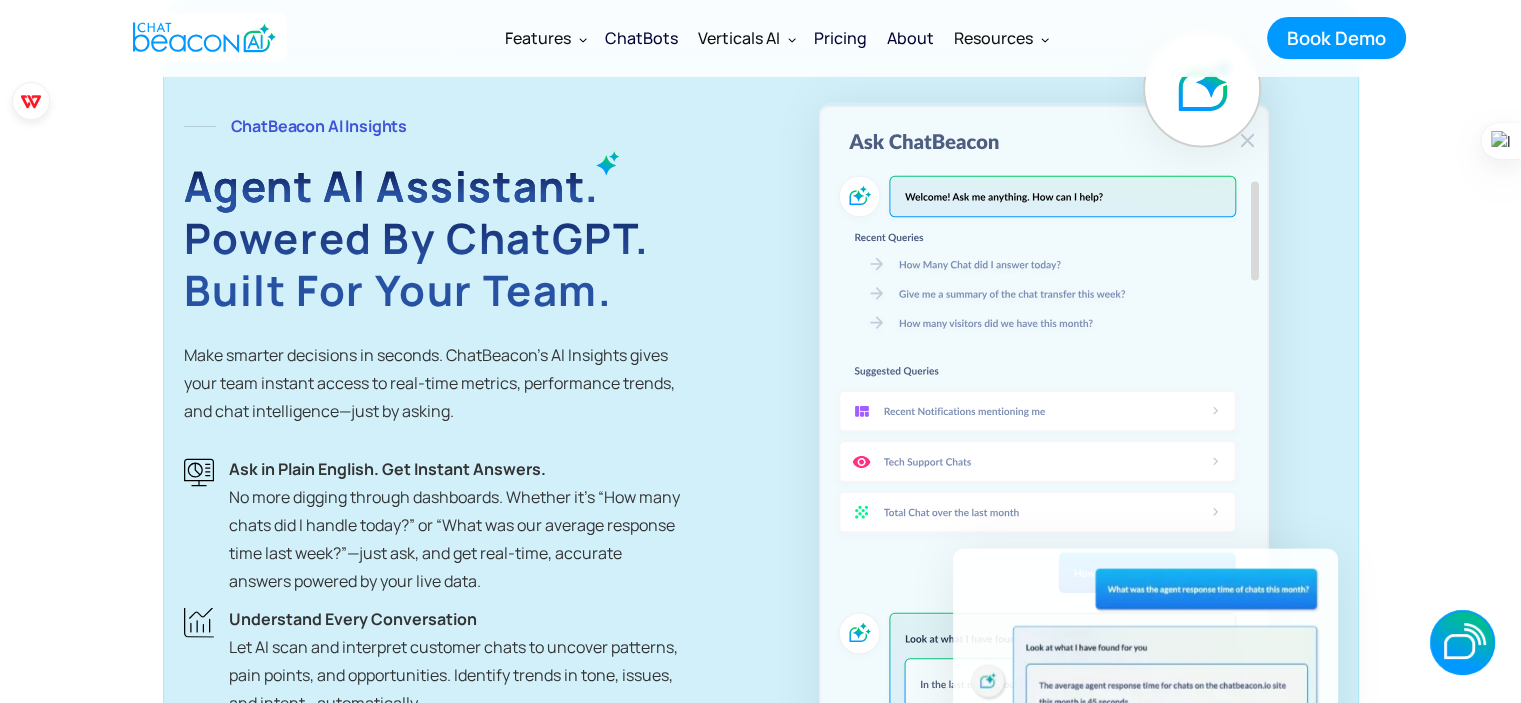 scroll, scrollTop: 4100, scrollLeft: 0, axis: vertical 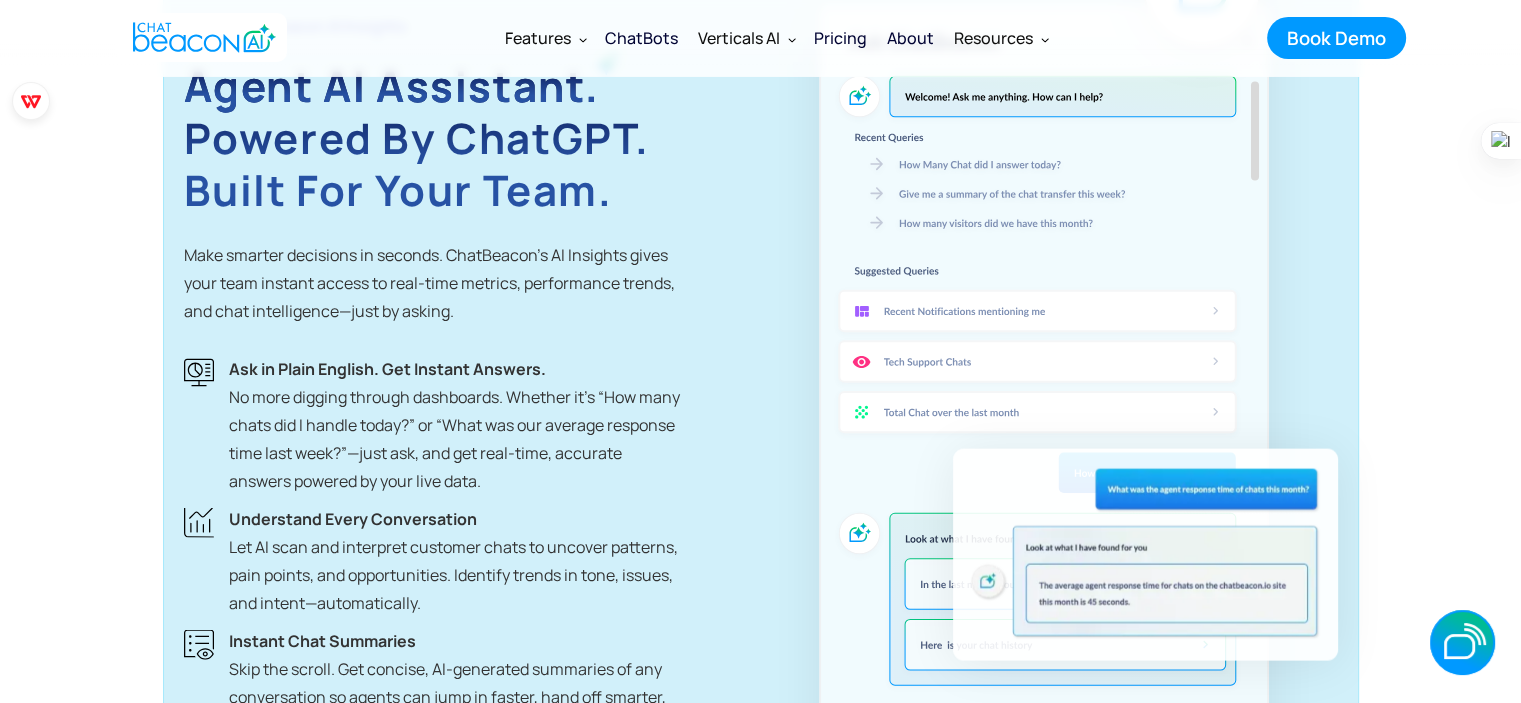 click on "Ask in Plain English. Get Instant Answers. ‍ No more digging through dashboards. Whether it’s “How many chats did I handle today?” or “What was our average response time last week?”—just ask, and get real-time, accurate answers powered by your live data." at bounding box center [454, 425] 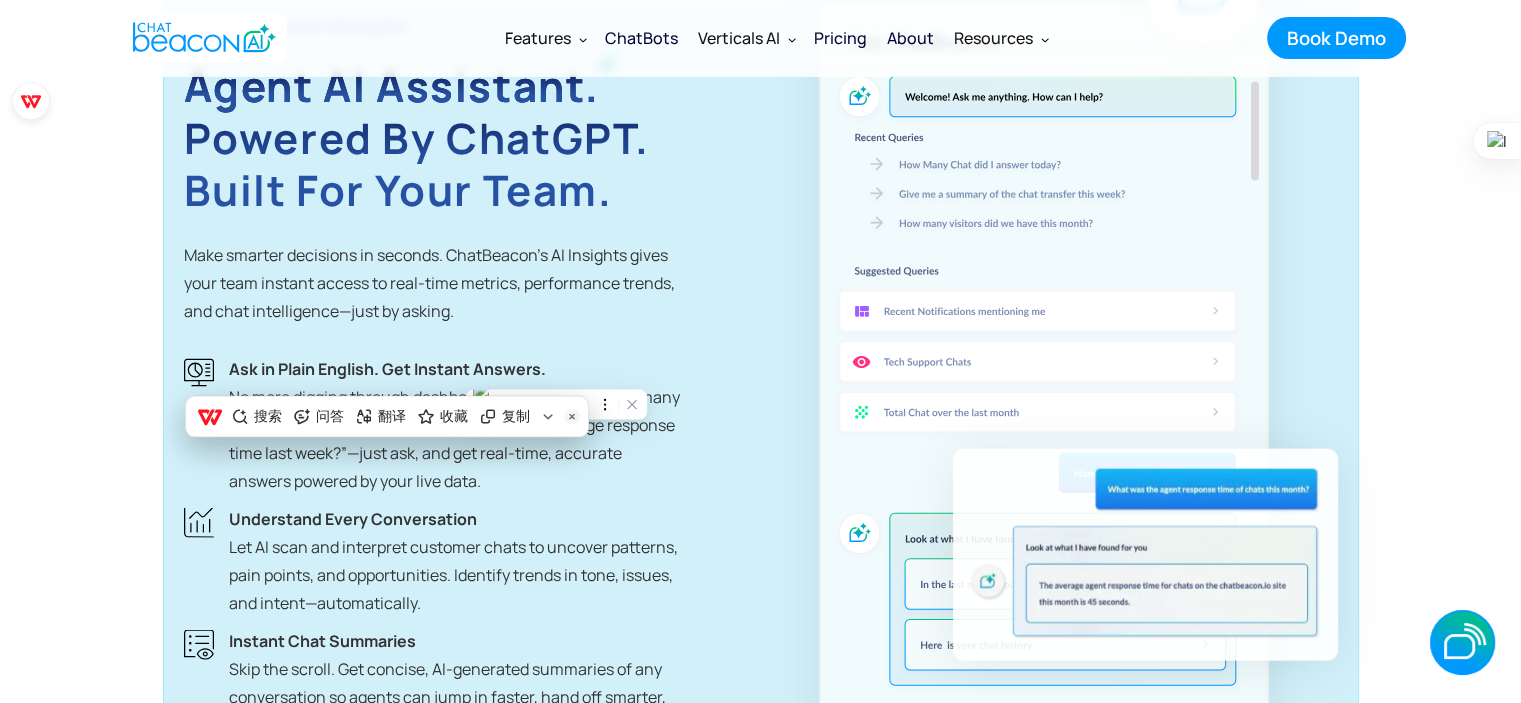 click at bounding box center (488, 417) 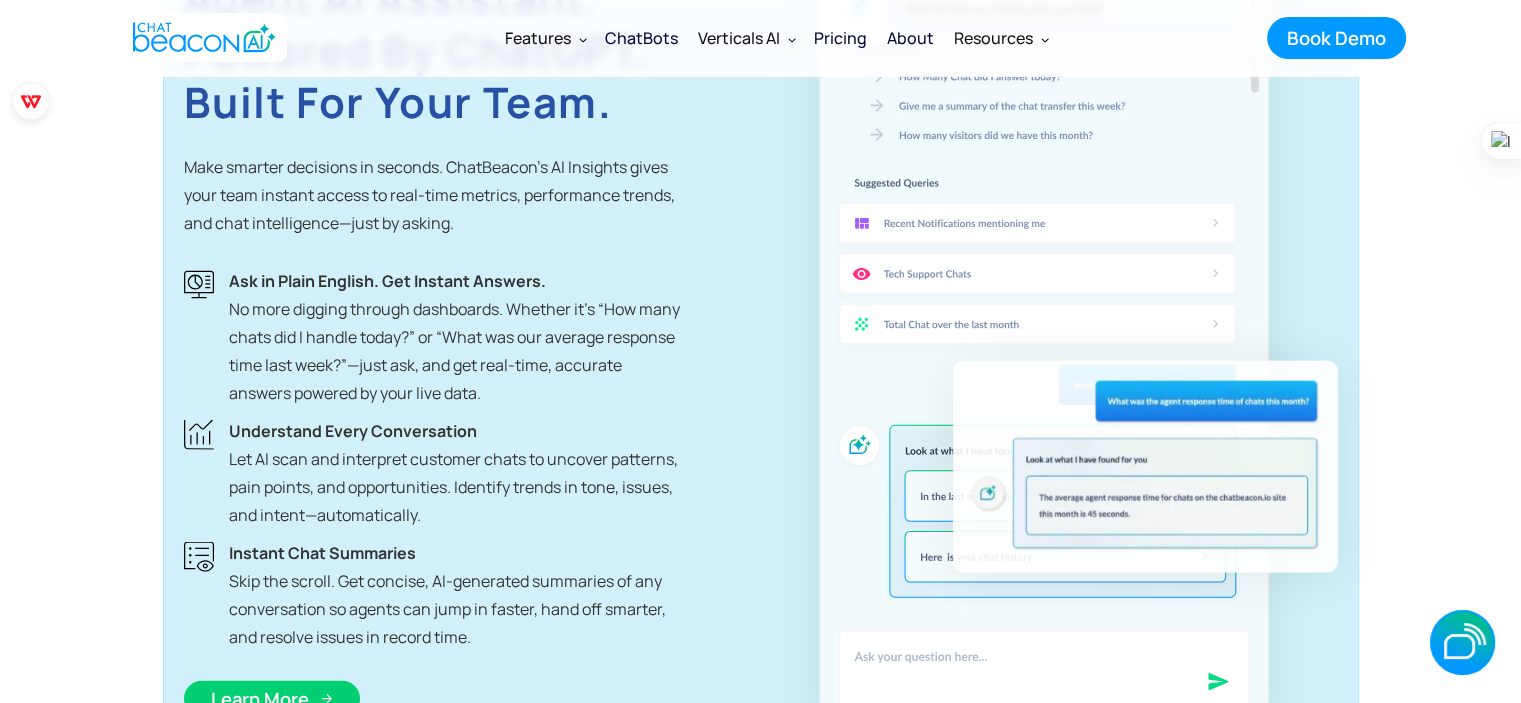 scroll, scrollTop: 4400, scrollLeft: 0, axis: vertical 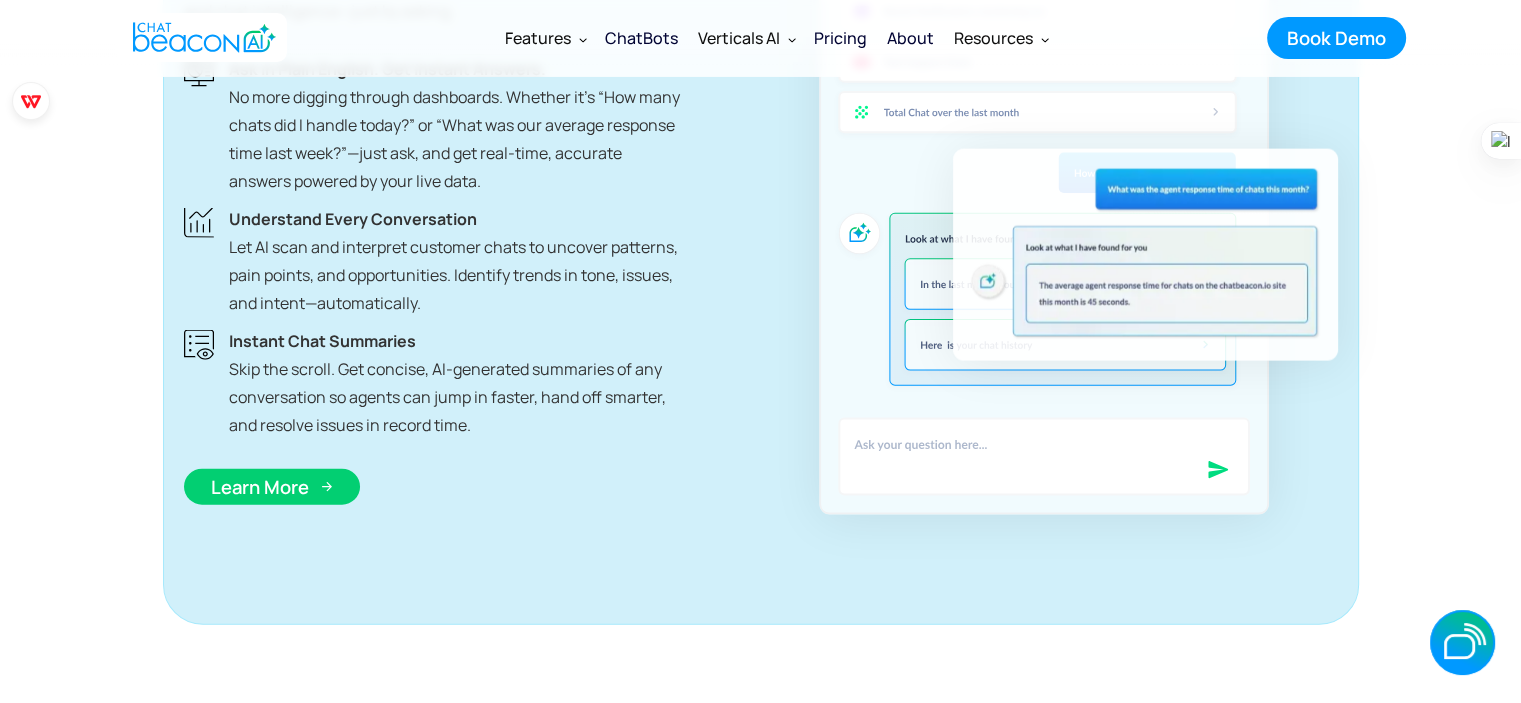drag, startPoint x: 246, startPoint y: 222, endPoint x: 479, endPoint y: 235, distance: 233.36238 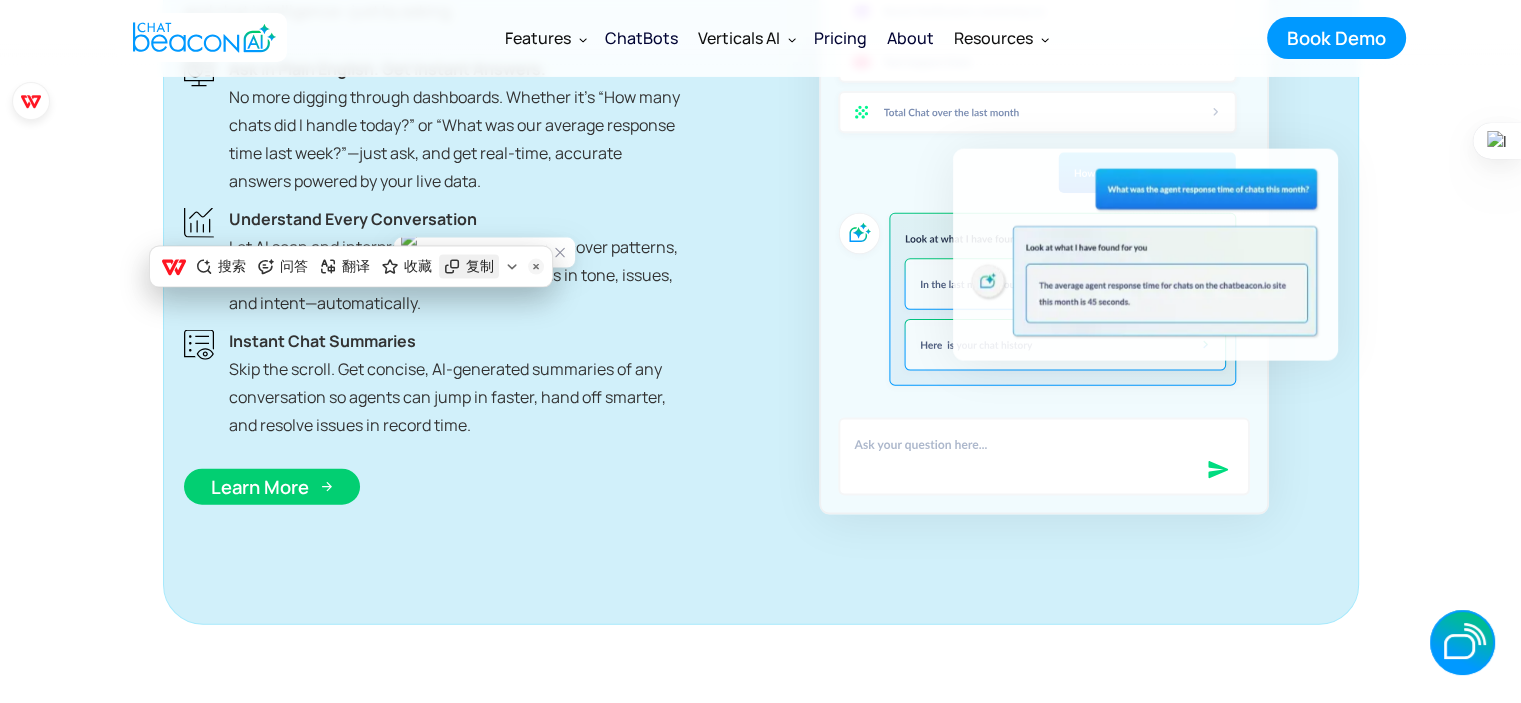 click on "复制" at bounding box center [480, 267] 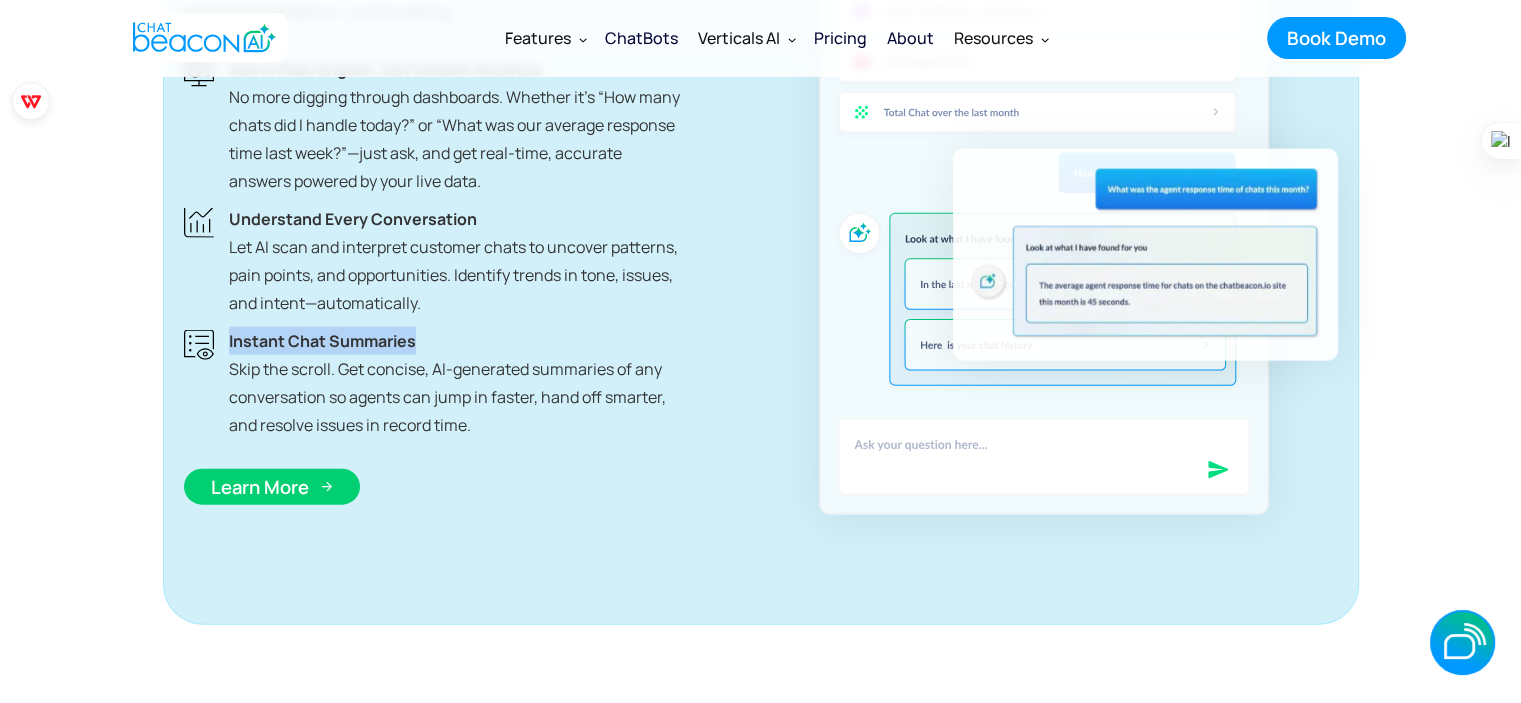 drag, startPoint x: 224, startPoint y: 344, endPoint x: 460, endPoint y: 351, distance: 236.10379 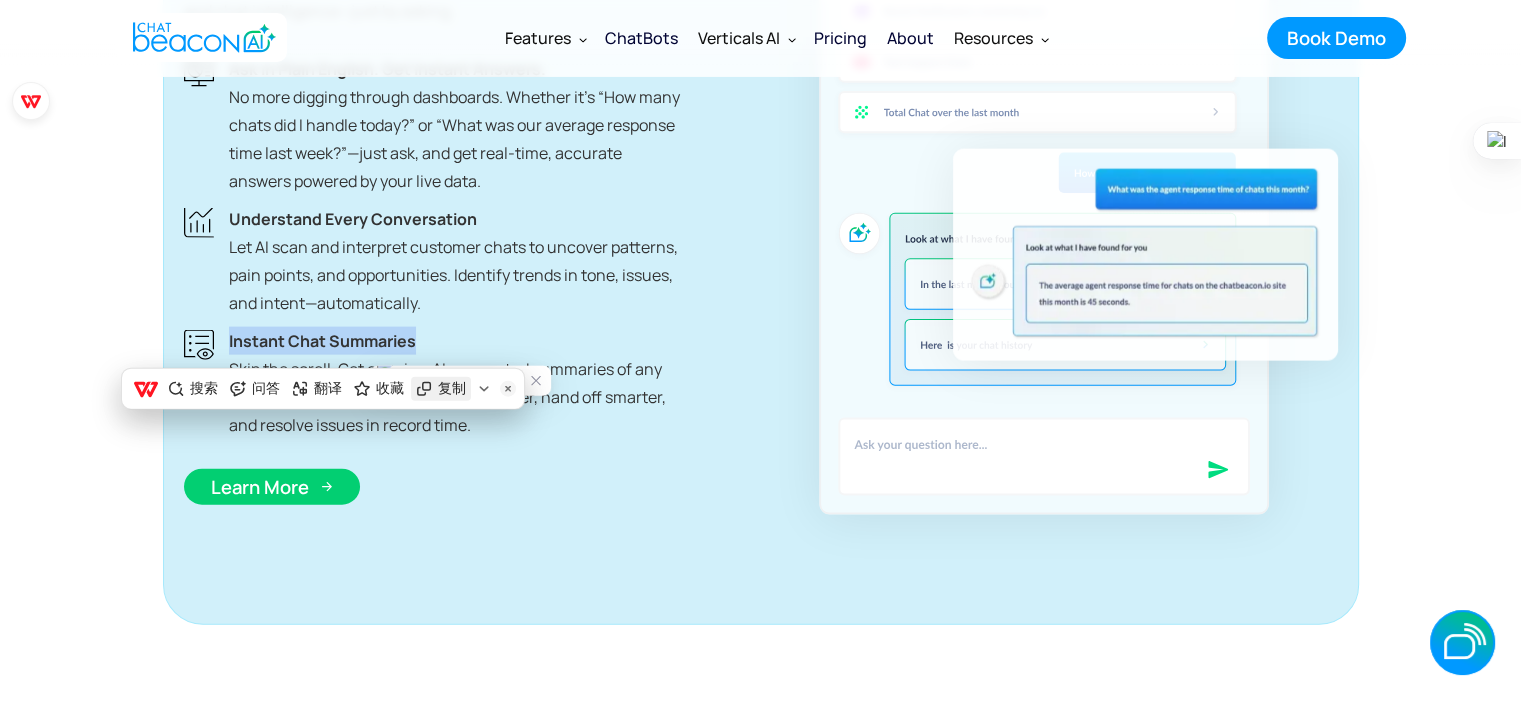 click on "复制" at bounding box center [452, 389] 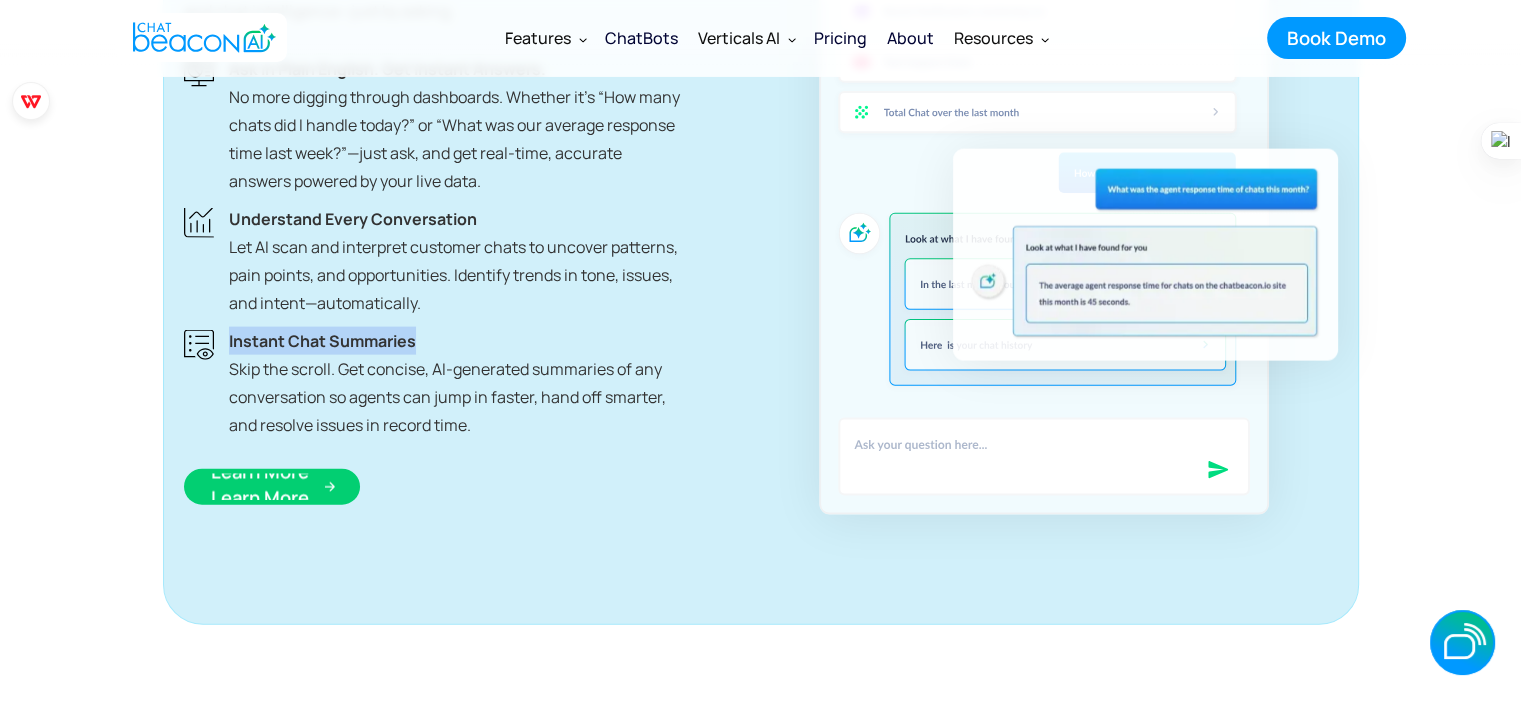 click on "Learn More Learn More" at bounding box center [260, 472] 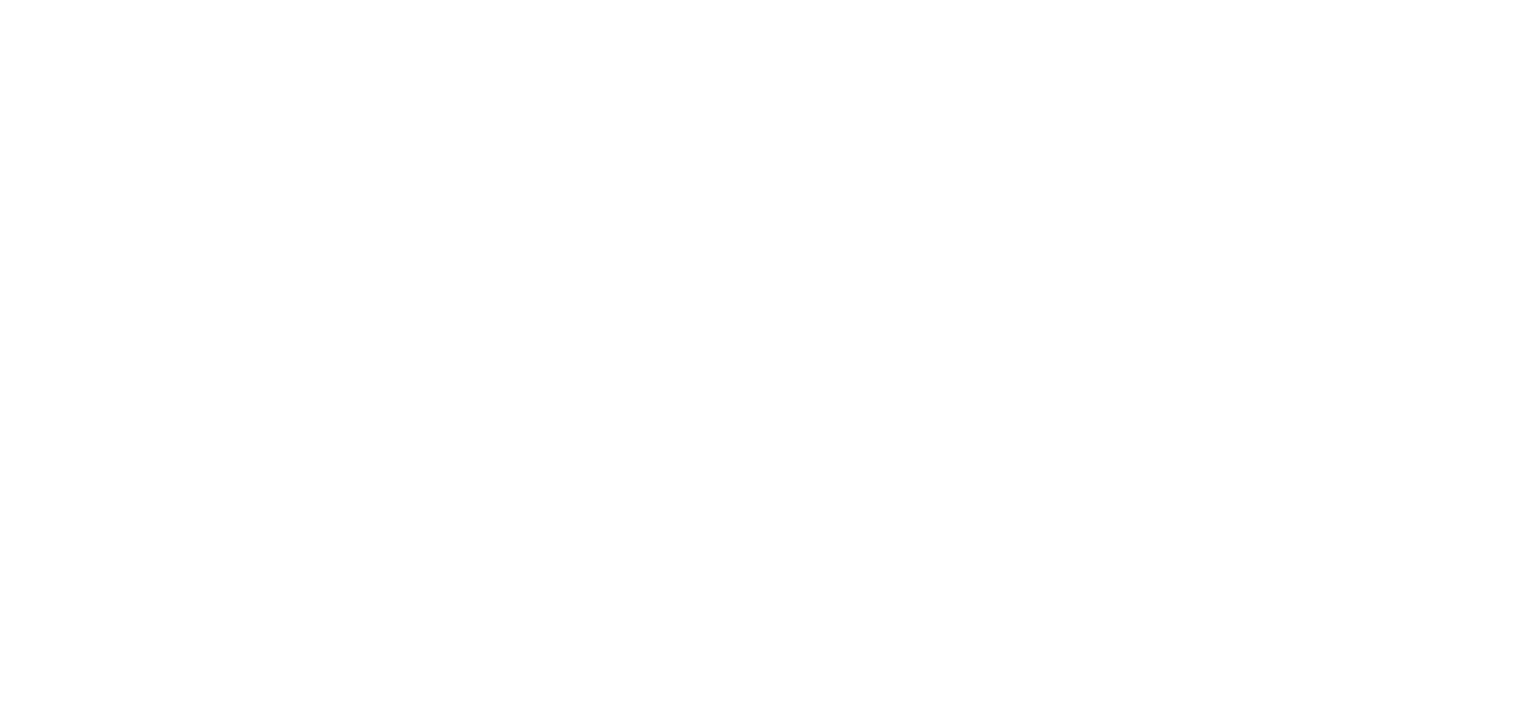 scroll, scrollTop: 0, scrollLeft: 0, axis: both 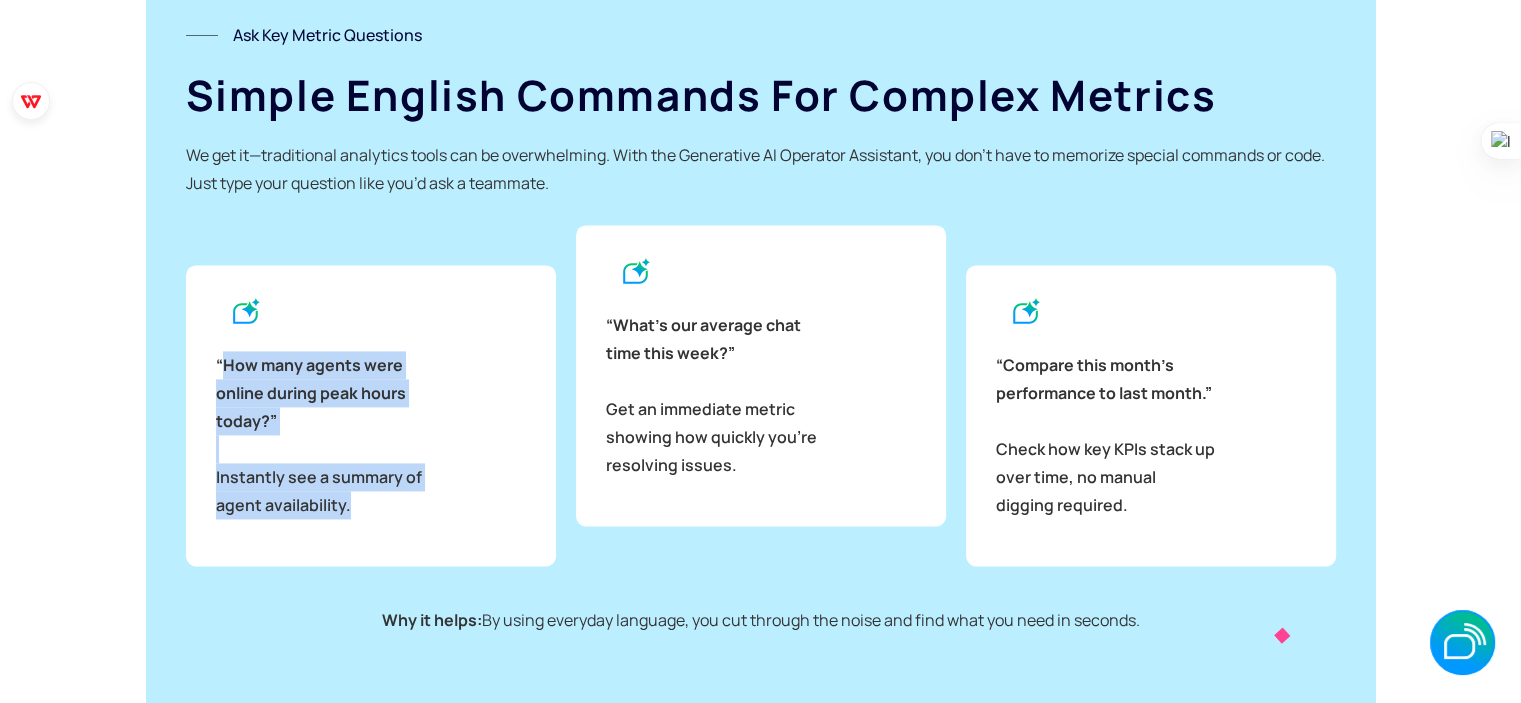 drag, startPoint x: 223, startPoint y: 357, endPoint x: 399, endPoint y: 544, distance: 256.79758 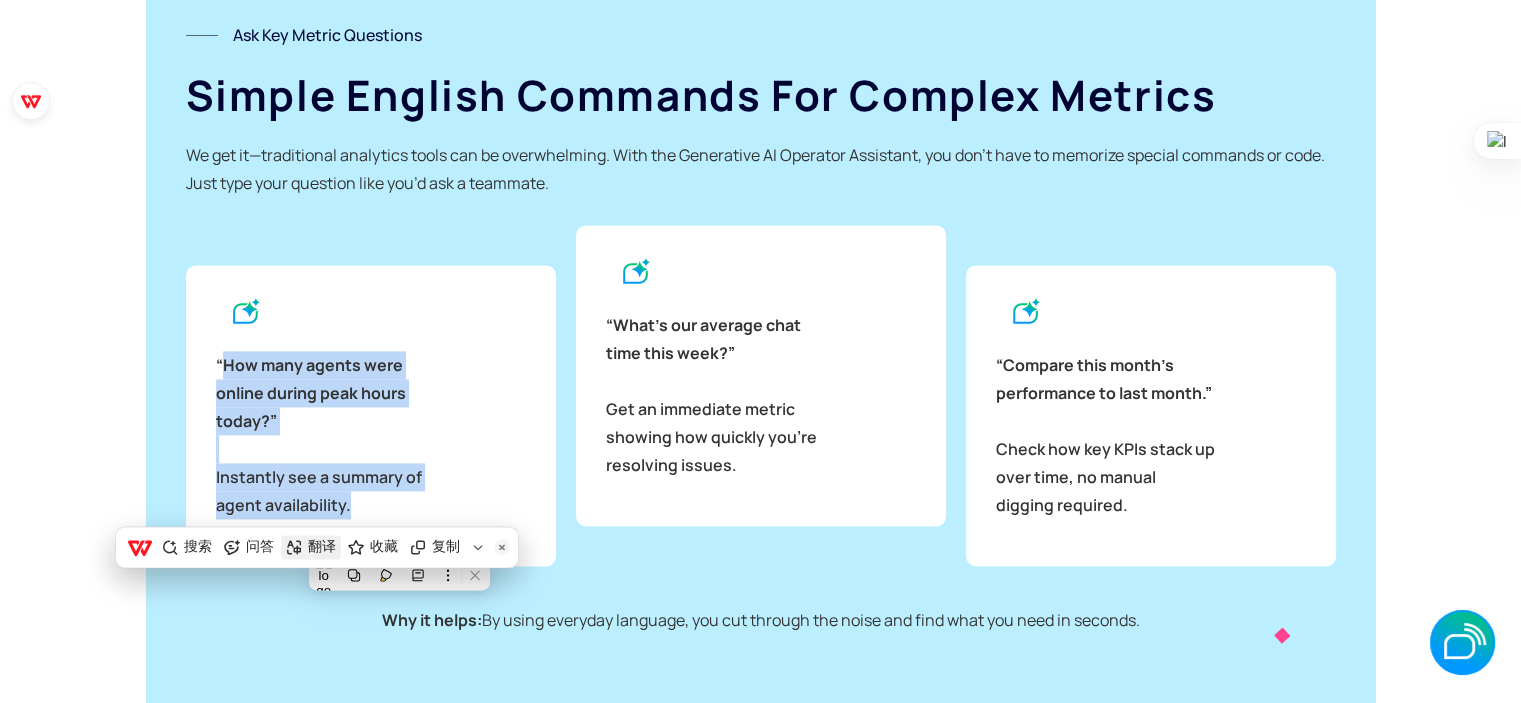 click on "翻译" at bounding box center (322, 547) 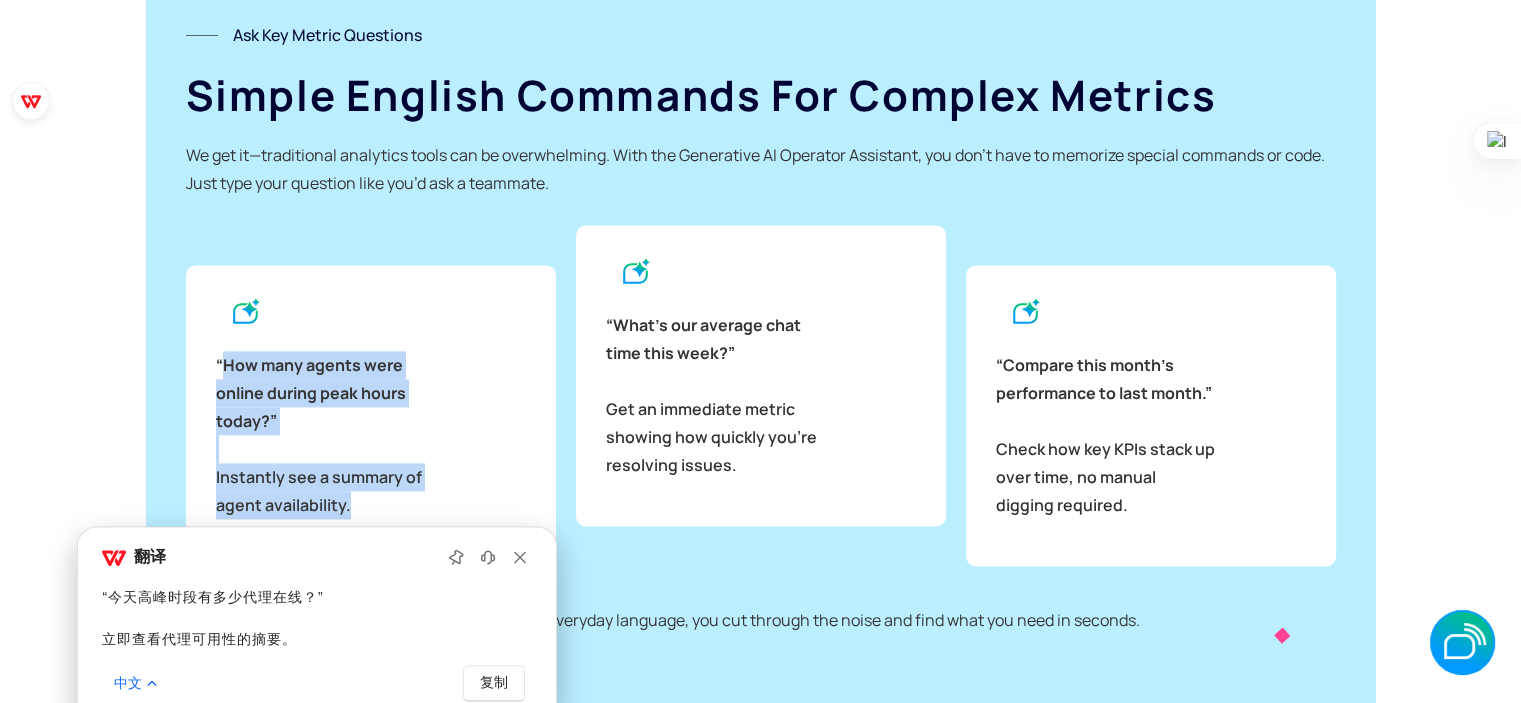 click at bounding box center [520, 557] 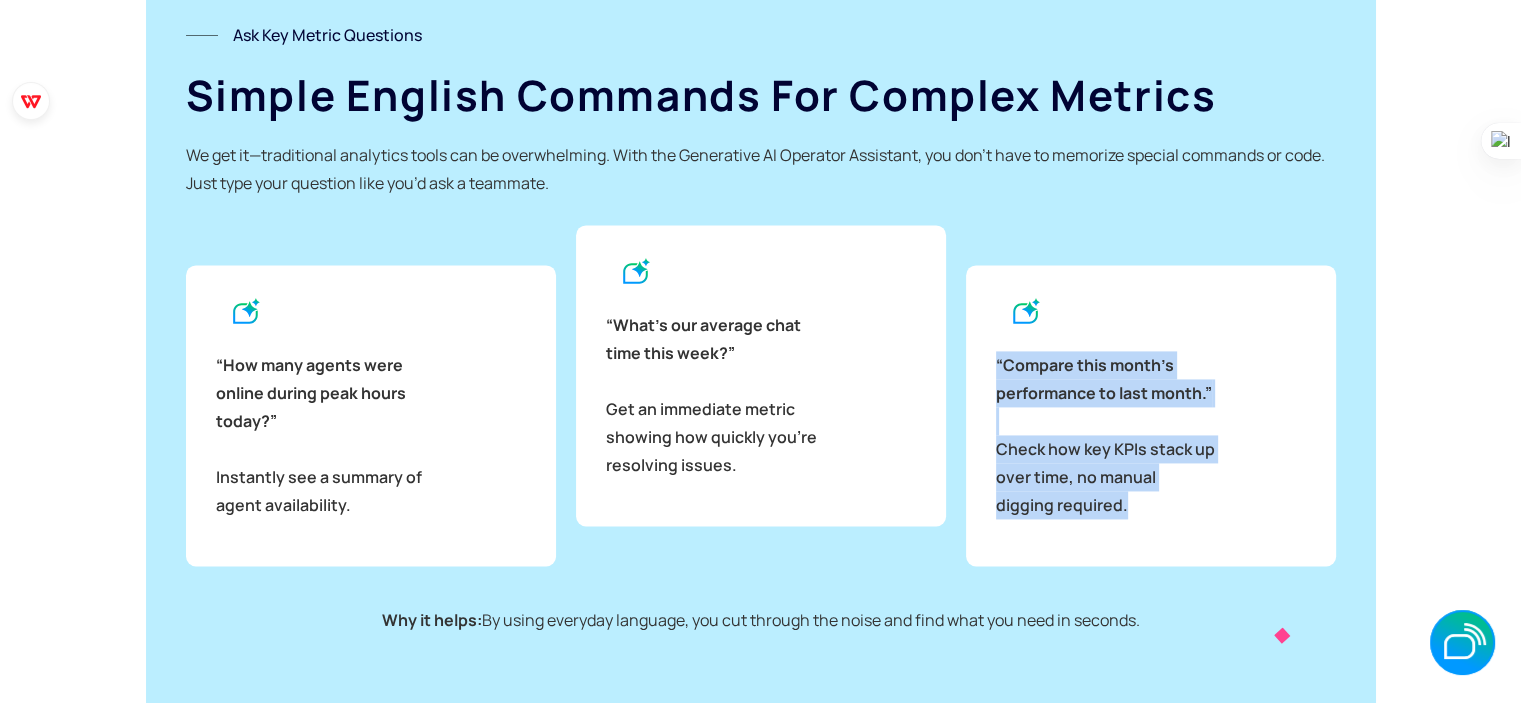 drag, startPoint x: 993, startPoint y: 363, endPoint x: 1098, endPoint y: 522, distance: 190.54134 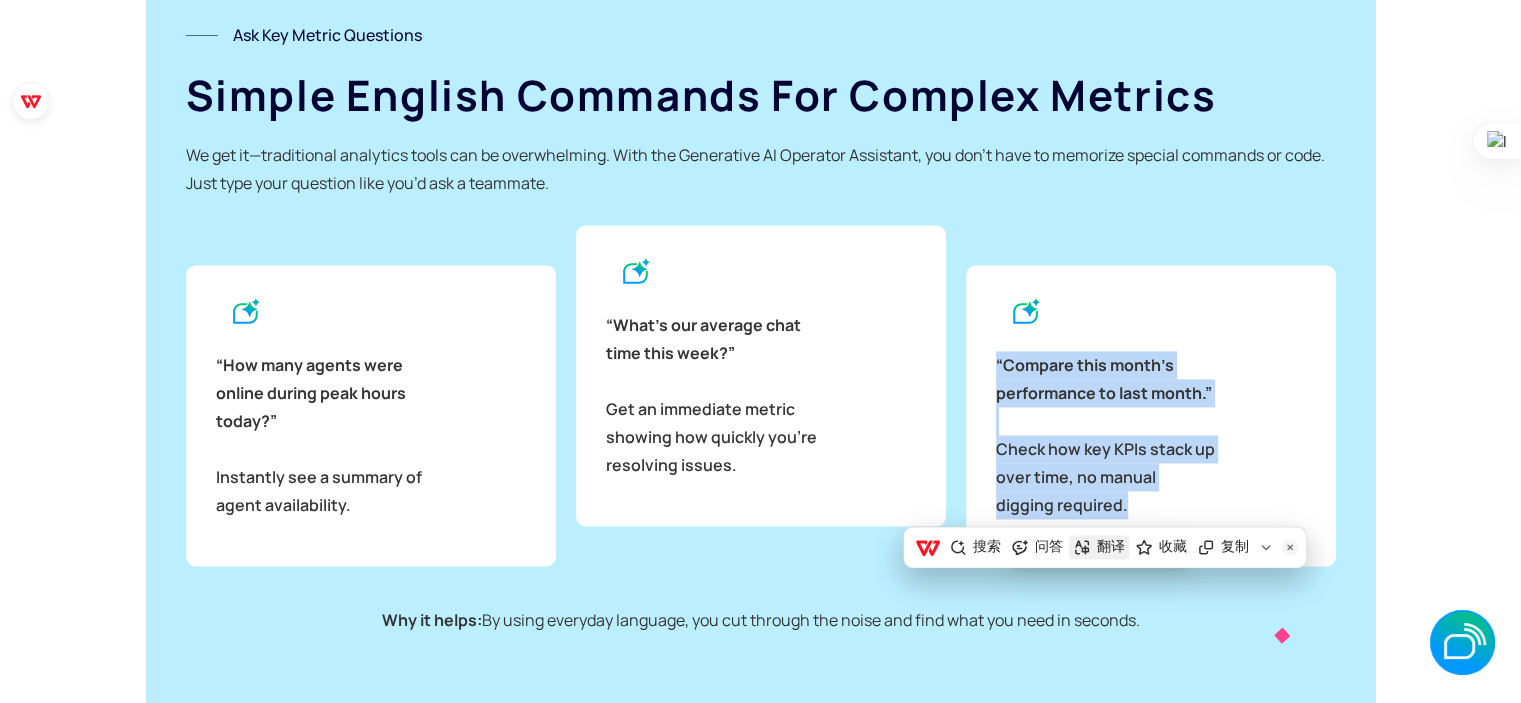 click on "翻译" at bounding box center [1110, 547] 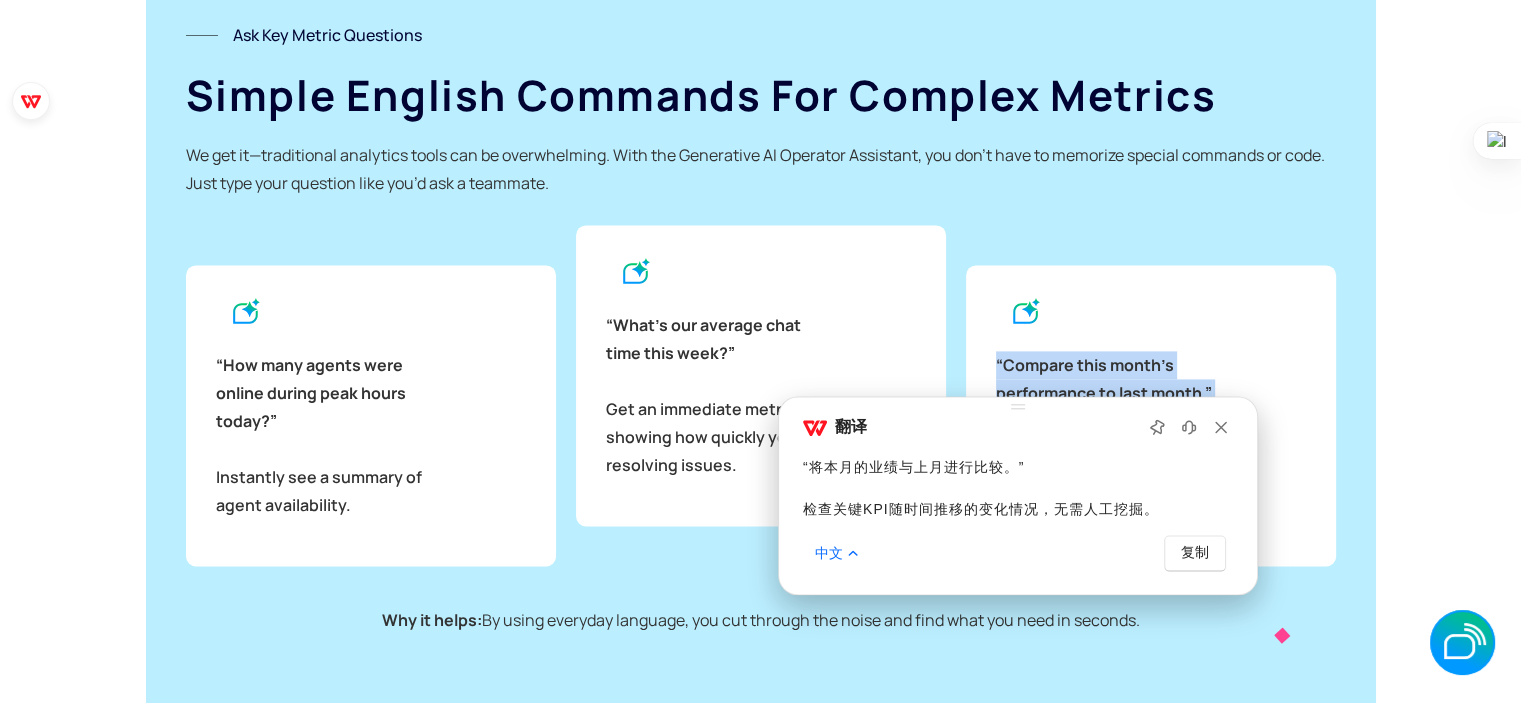 drag, startPoint x: 1168, startPoint y: 542, endPoint x: 1079, endPoint y: 365, distance: 198.11613 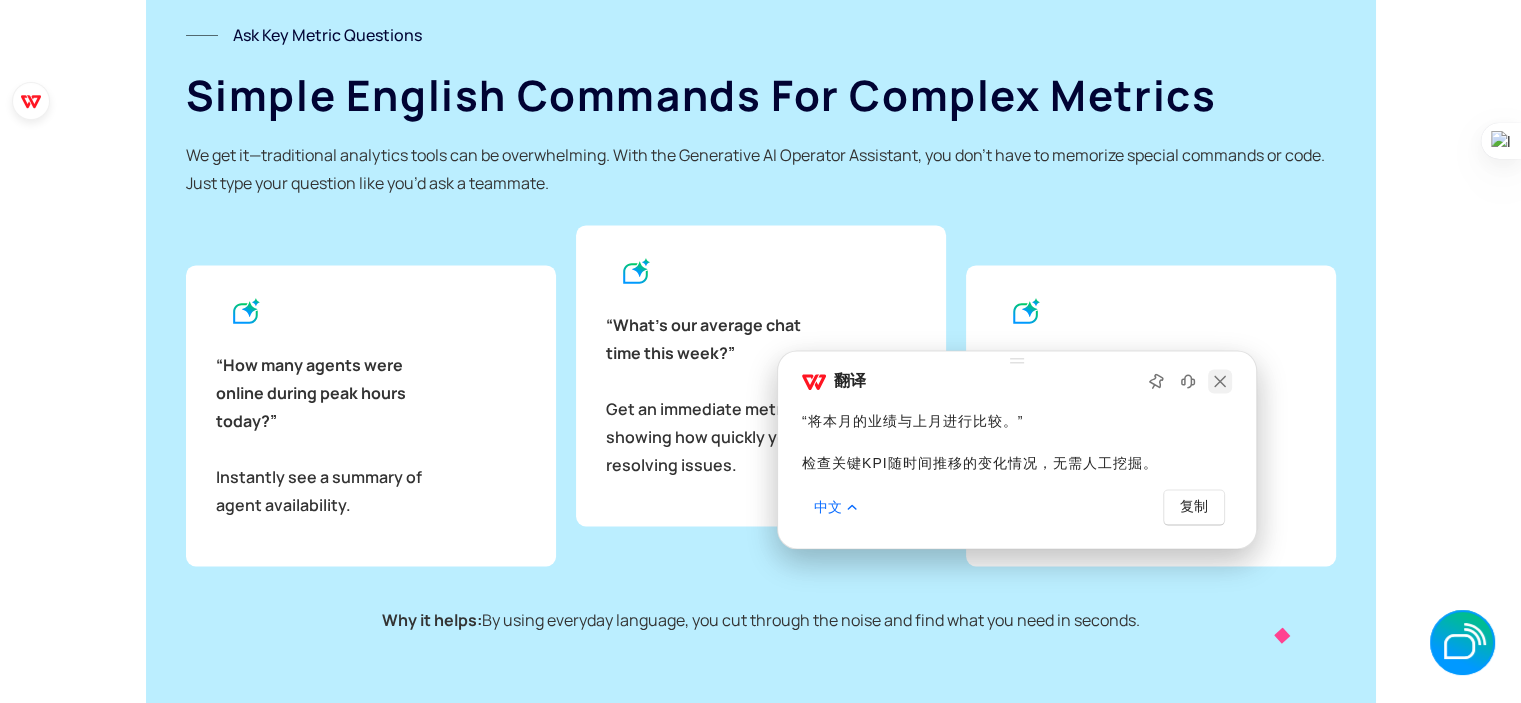 click at bounding box center (1220, 381) 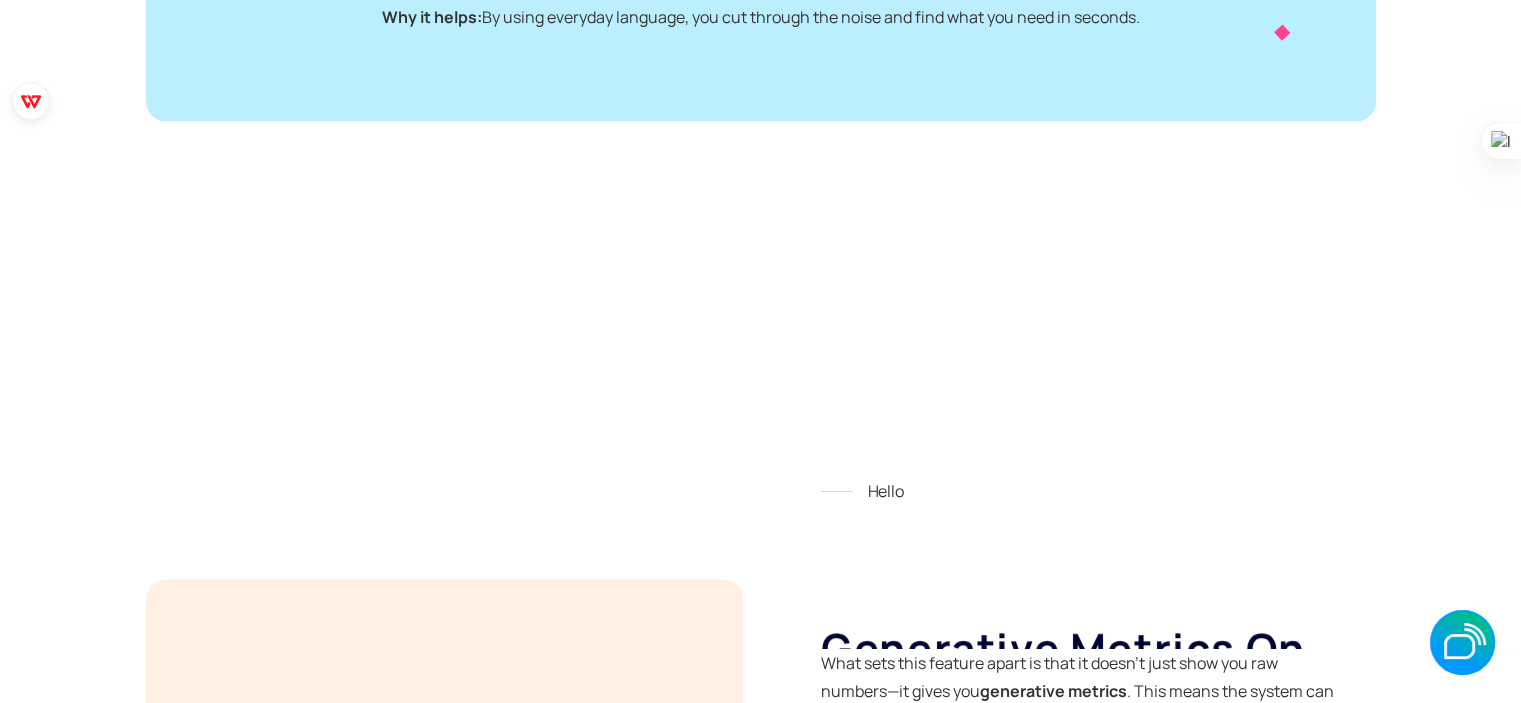 scroll, scrollTop: 3700, scrollLeft: 0, axis: vertical 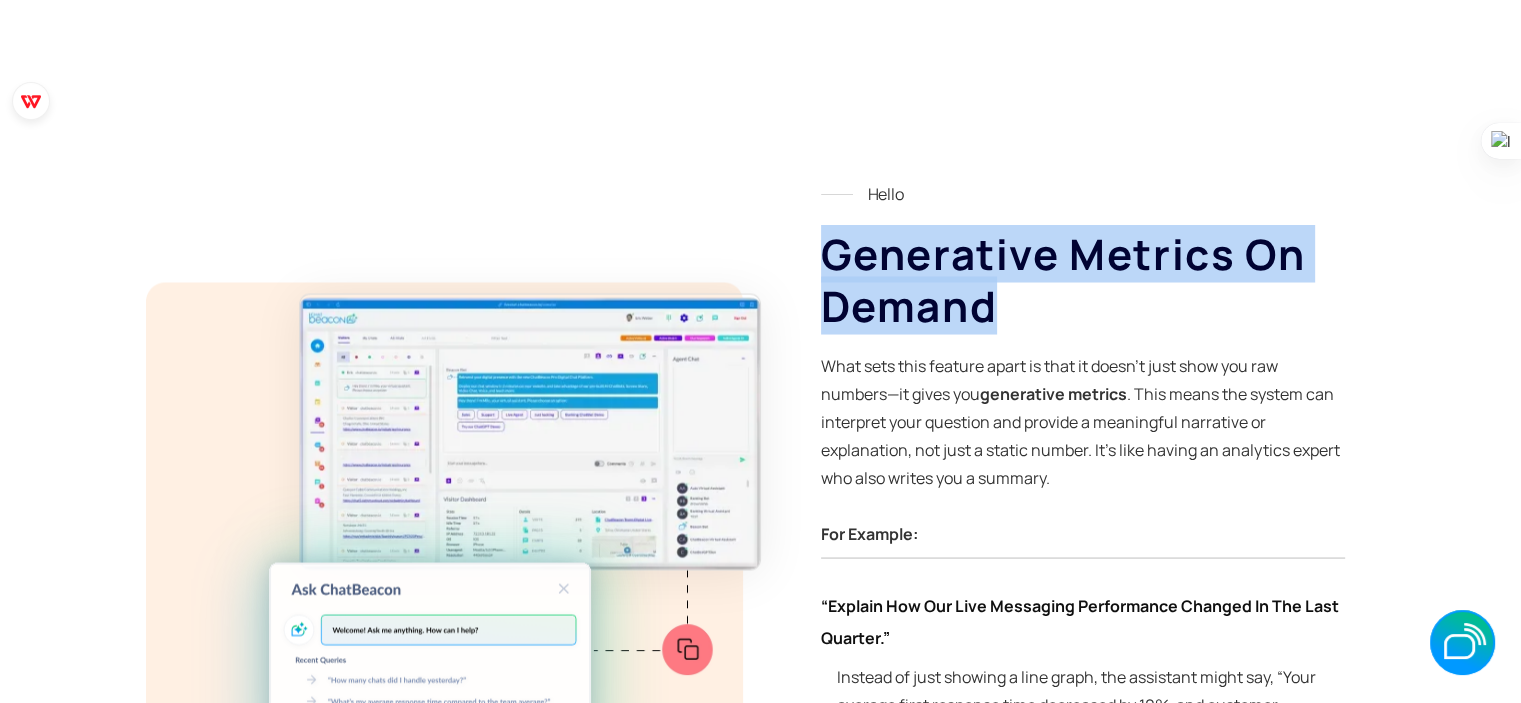 drag, startPoint x: 812, startPoint y: 243, endPoint x: 1052, endPoint y: 310, distance: 249.17665 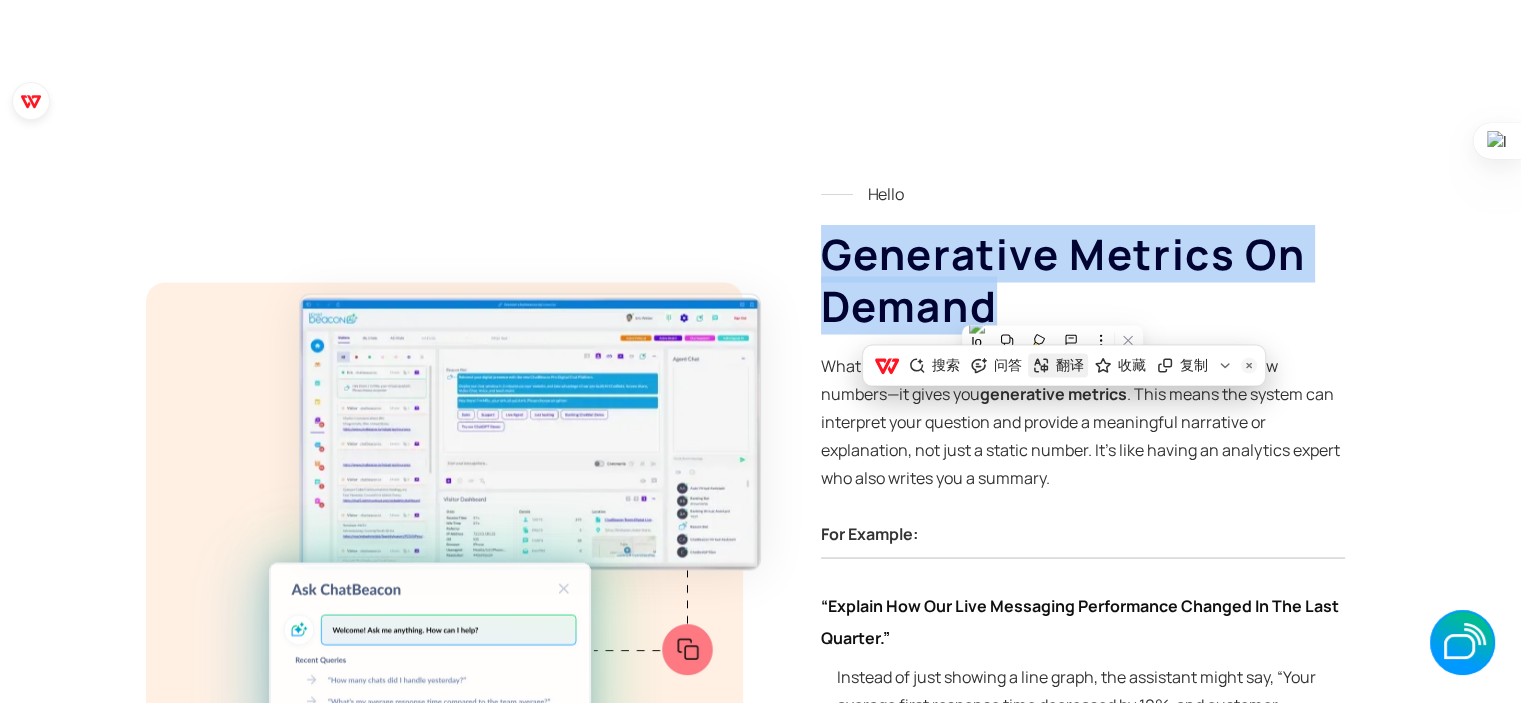 click on "翻译" at bounding box center (1069, 365) 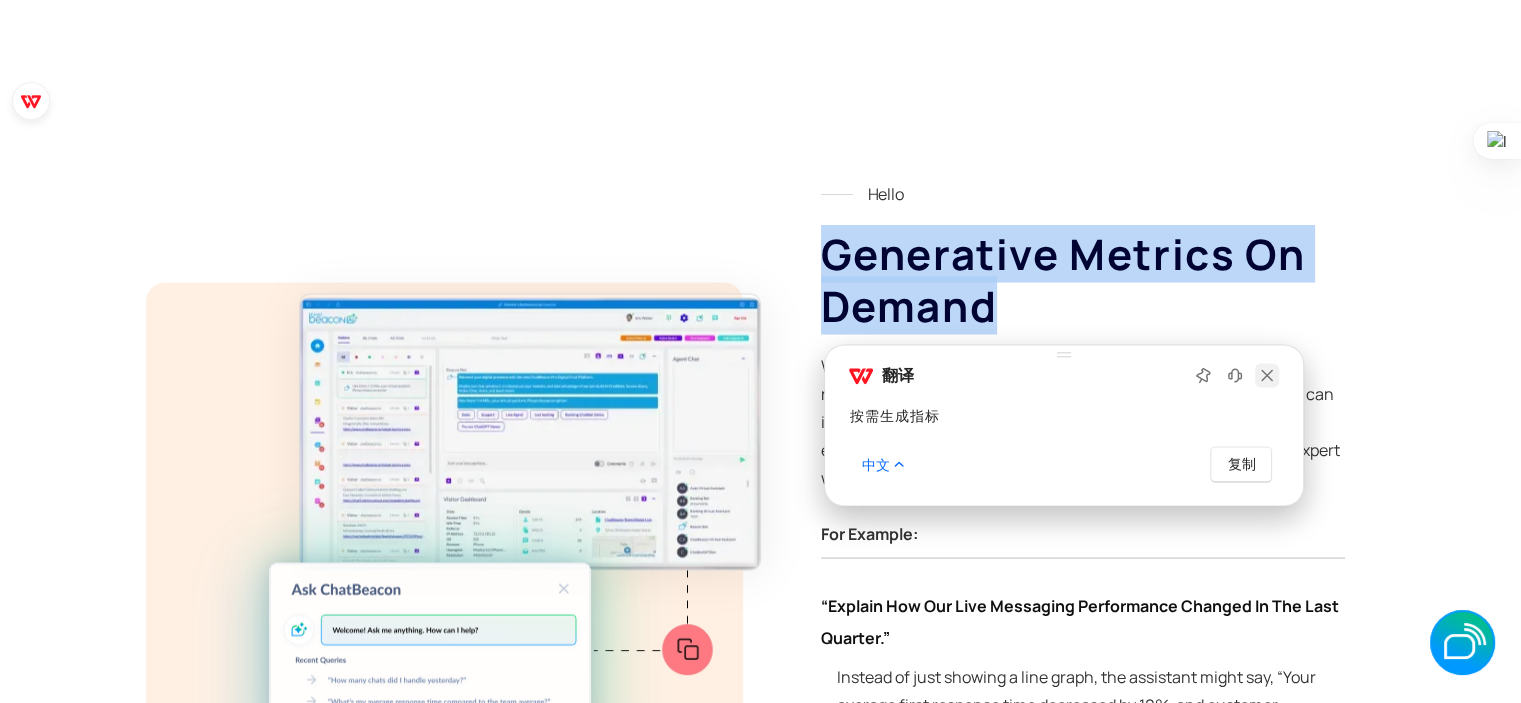 click at bounding box center [1267, 375] 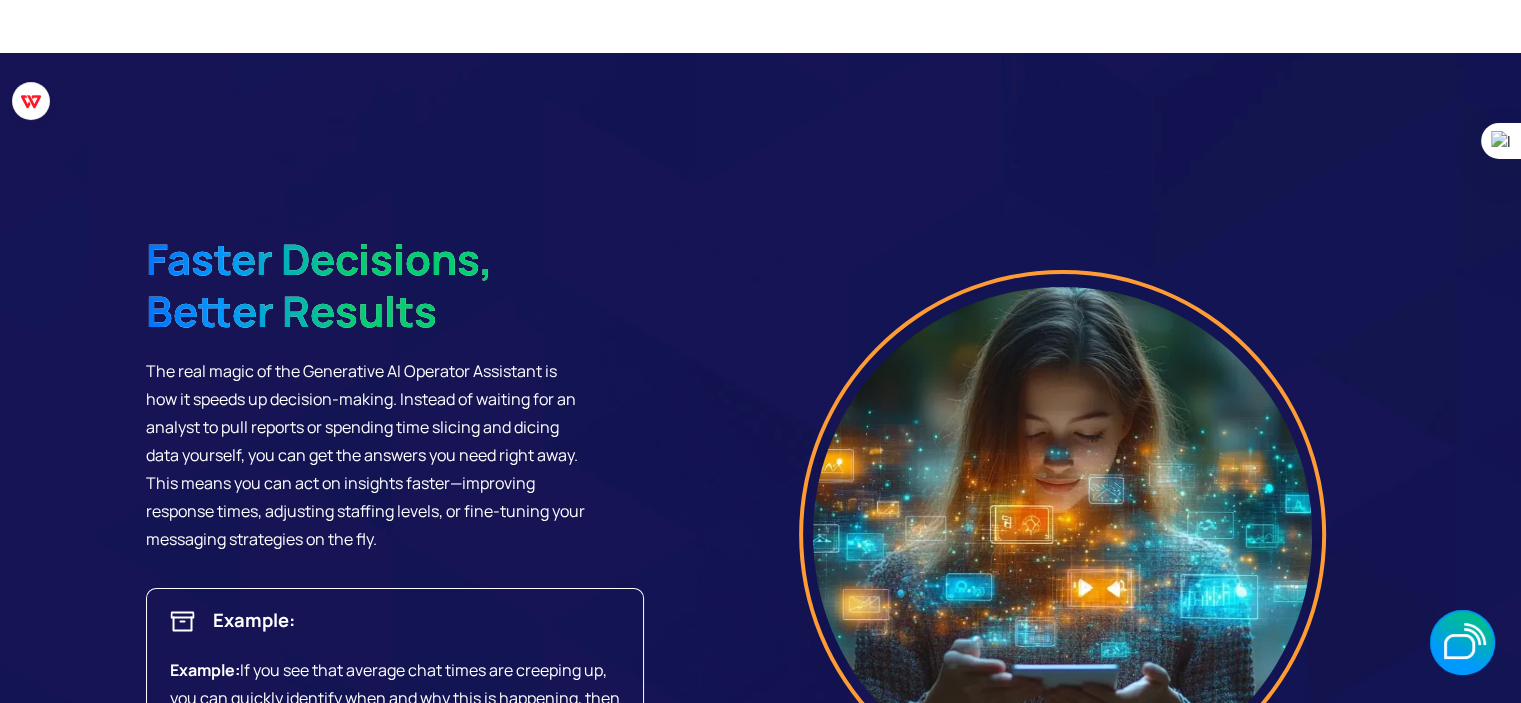 scroll, scrollTop: 7900, scrollLeft: 0, axis: vertical 